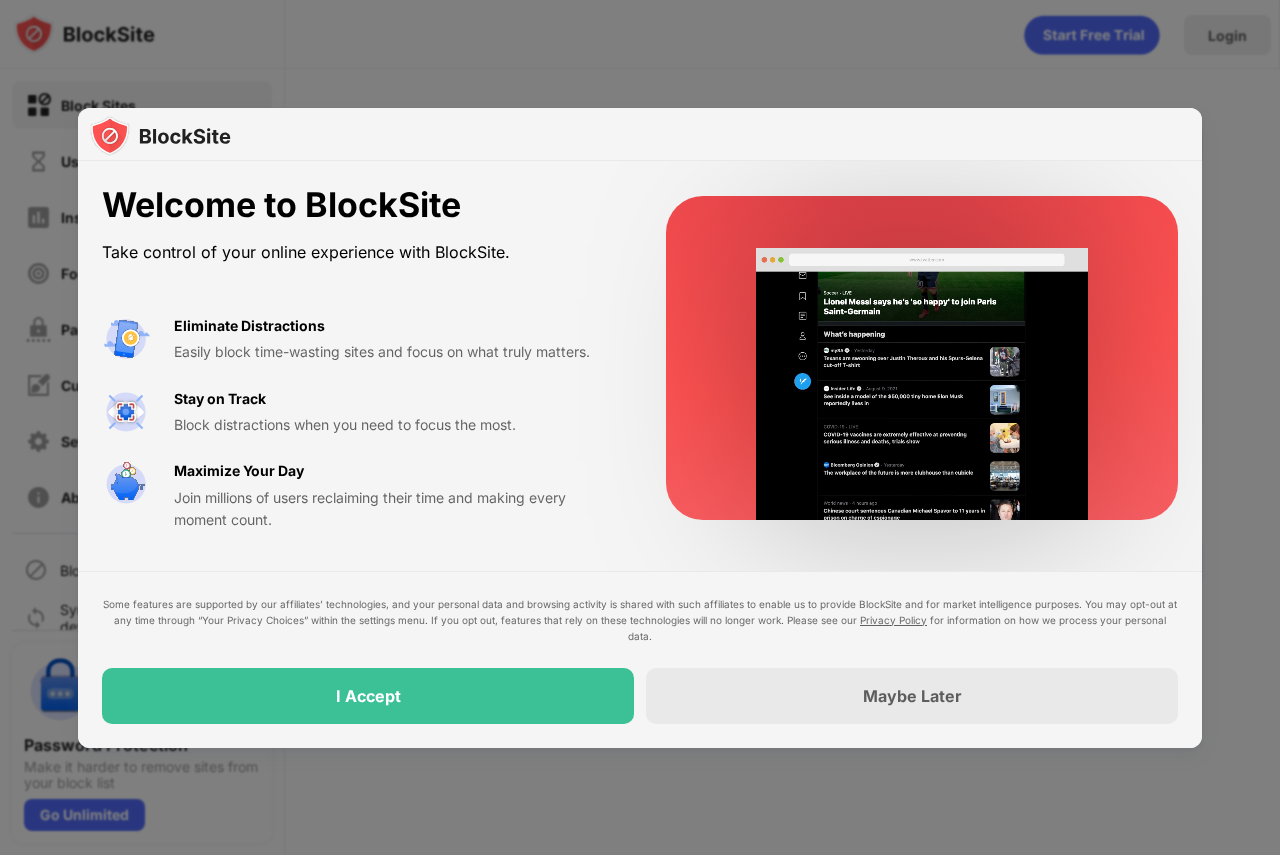 scroll, scrollTop: 0, scrollLeft: 0, axis: both 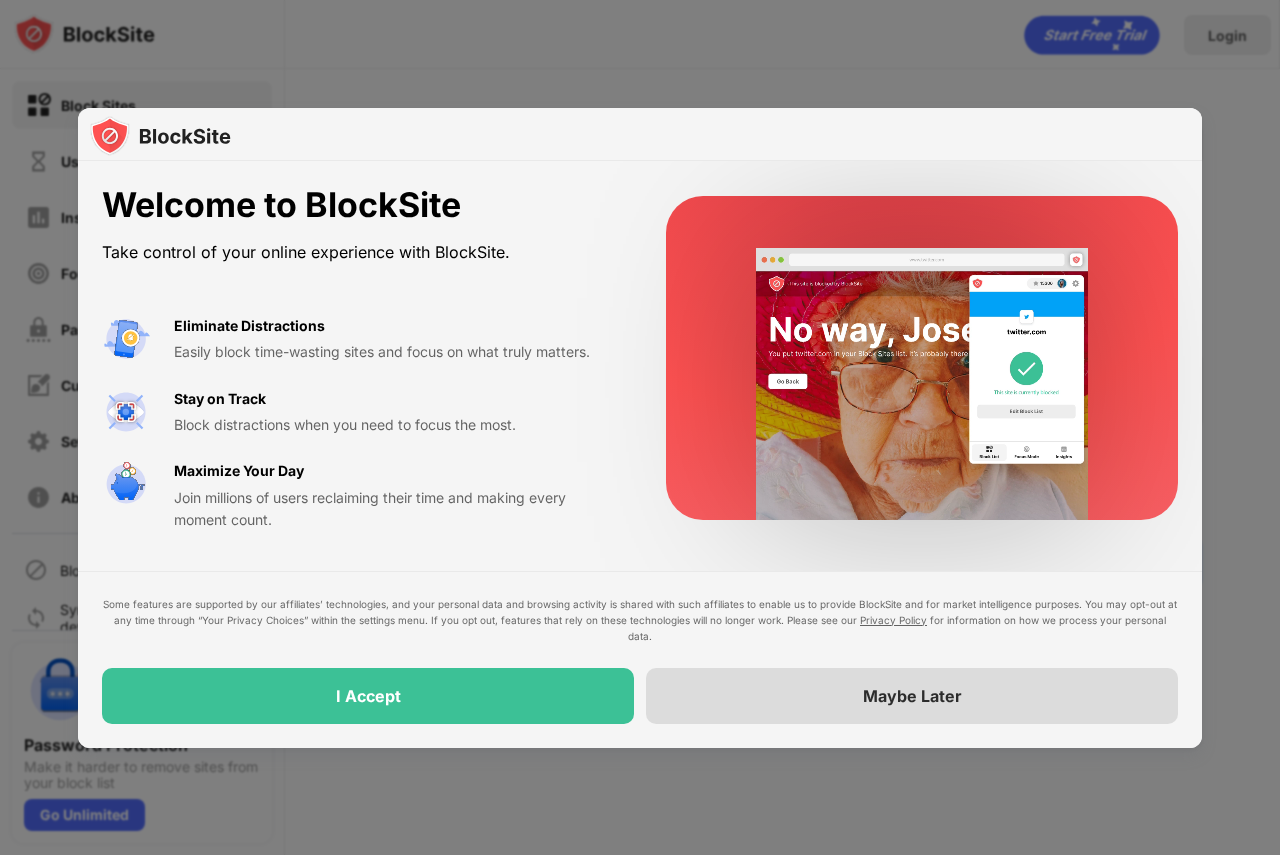 click on "Maybe Later" at bounding box center (912, 696) 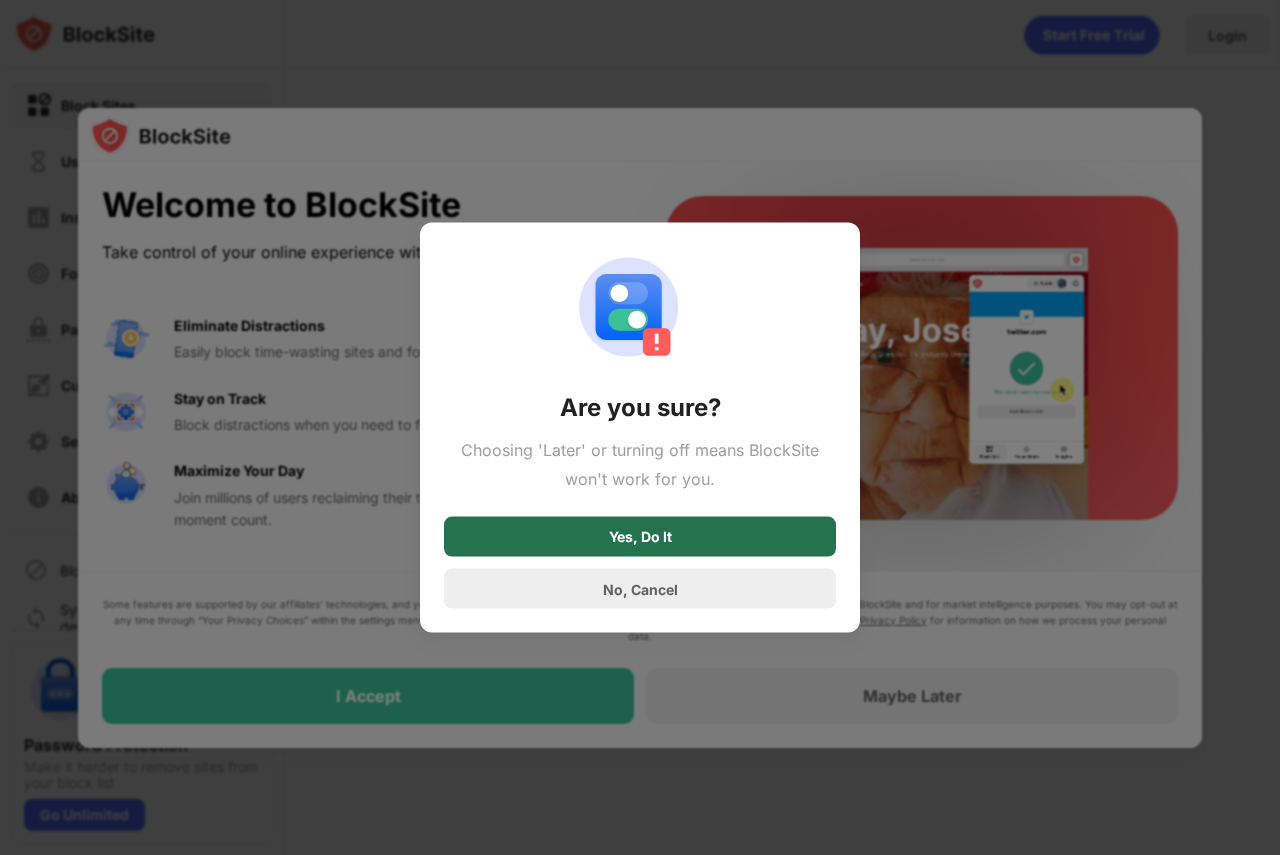 click on "Yes, Do It" at bounding box center [640, 537] 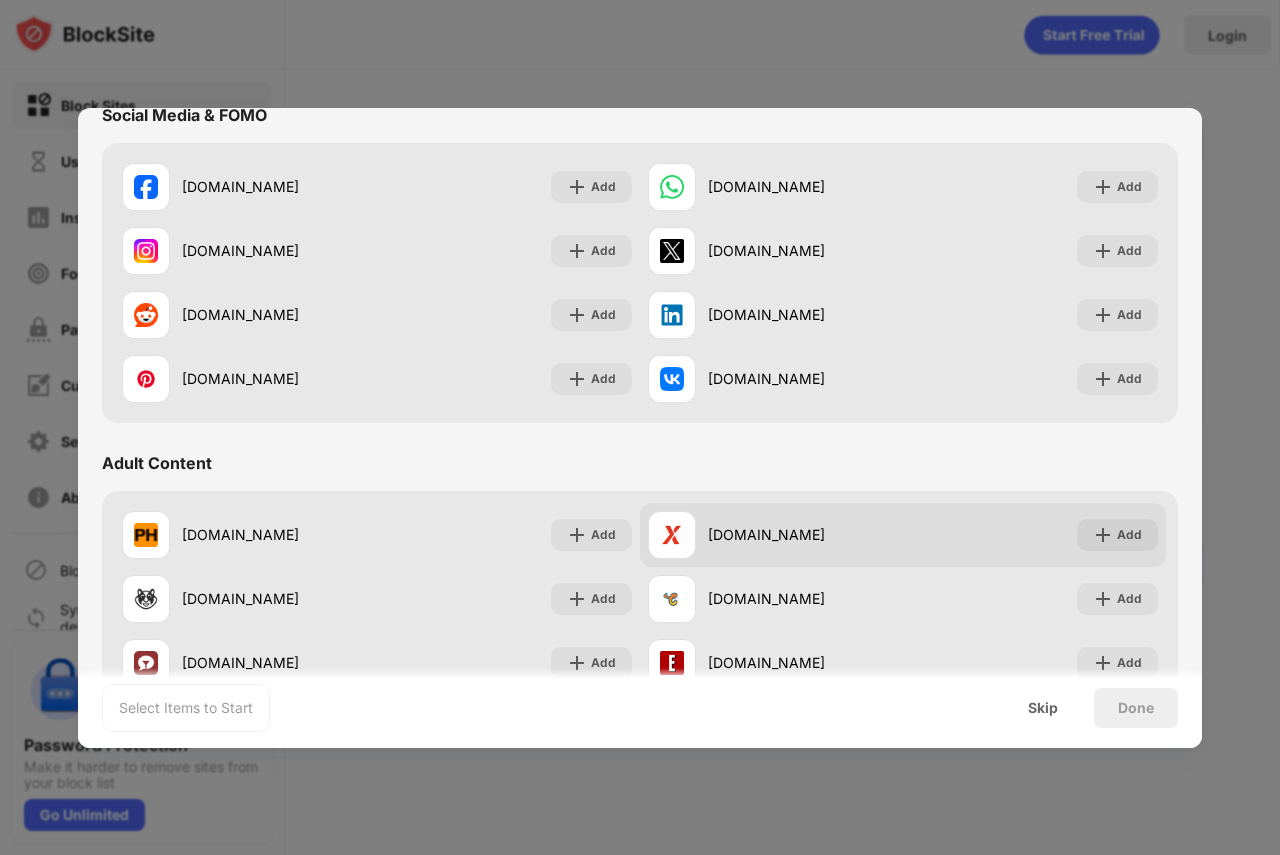scroll, scrollTop: 696, scrollLeft: 0, axis: vertical 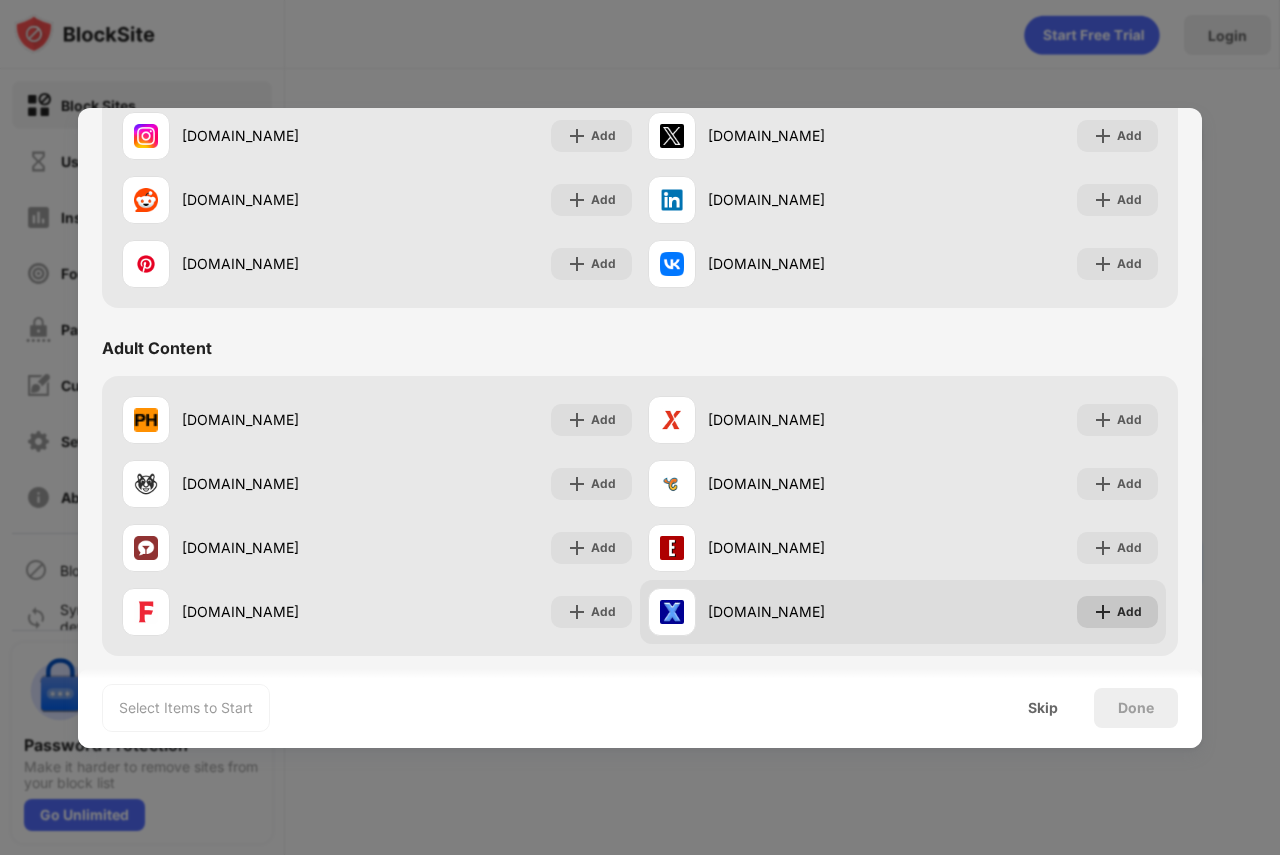 click on "Add" at bounding box center (1129, 612) 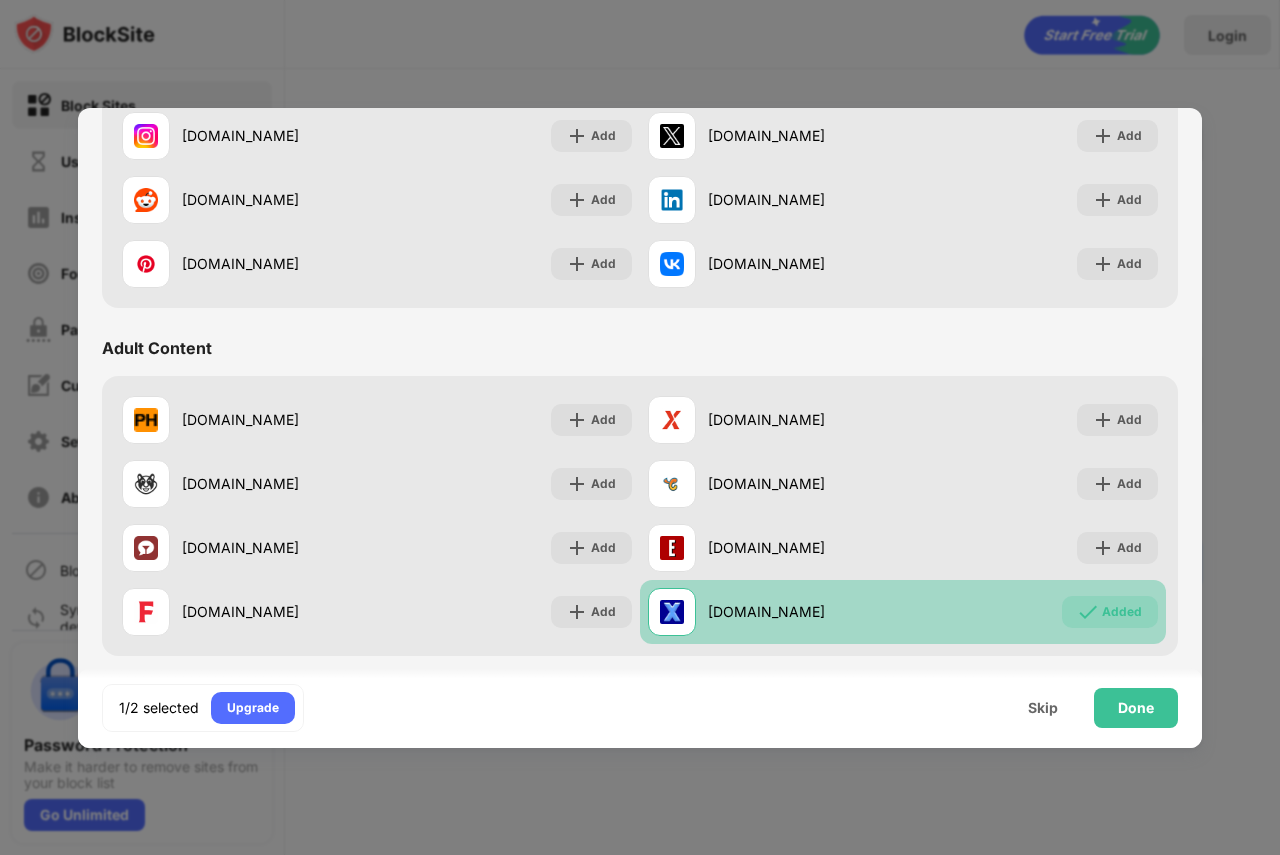 click at bounding box center [672, 612] 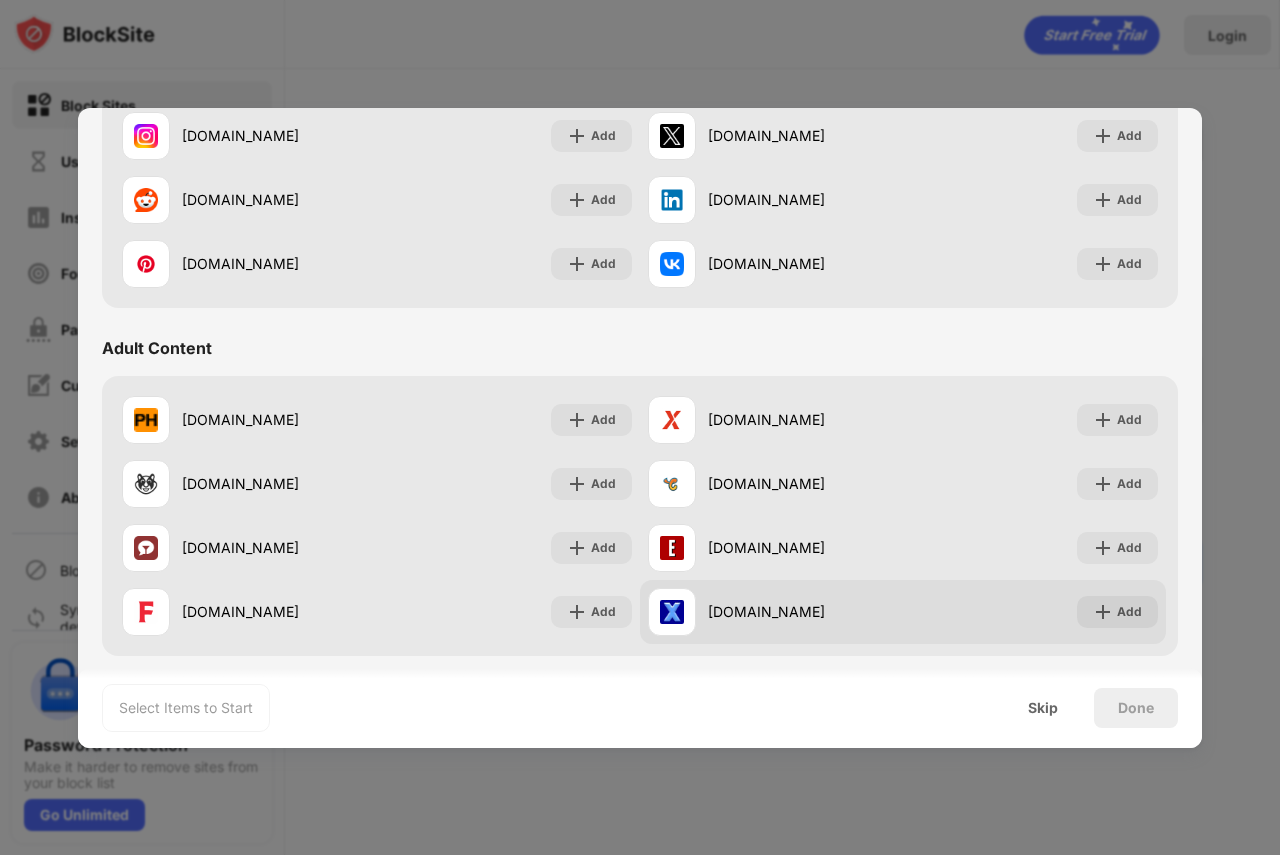 click at bounding box center (672, 612) 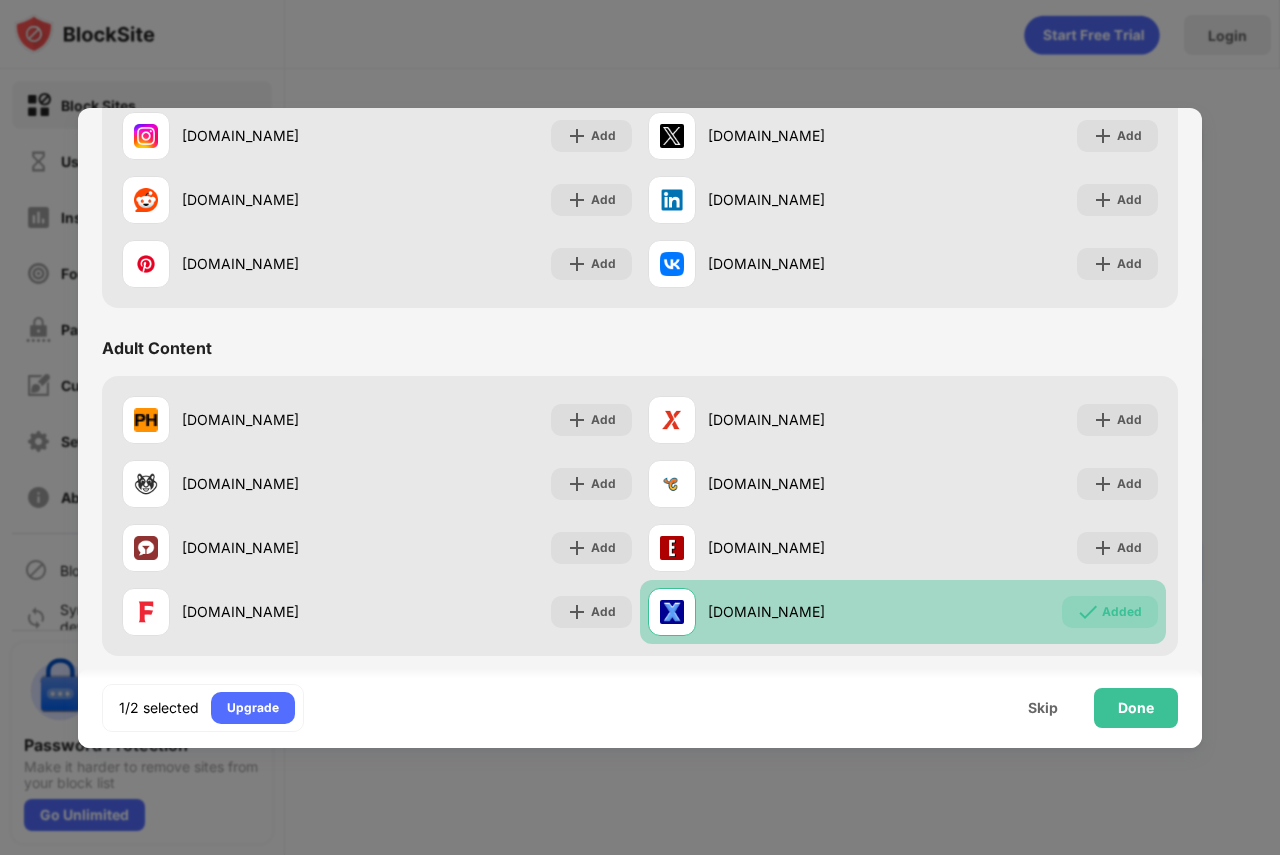 click at bounding box center [672, 612] 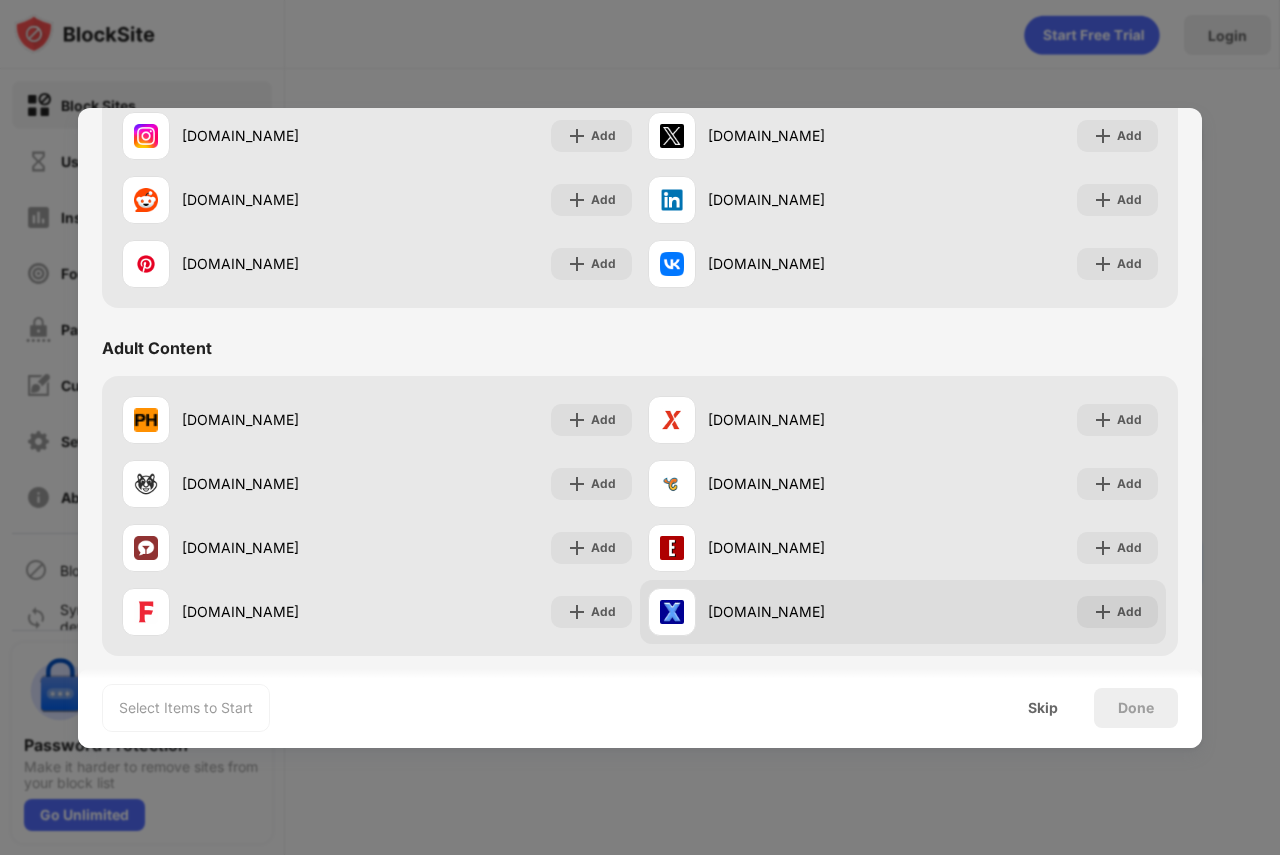 click at bounding box center (672, 612) 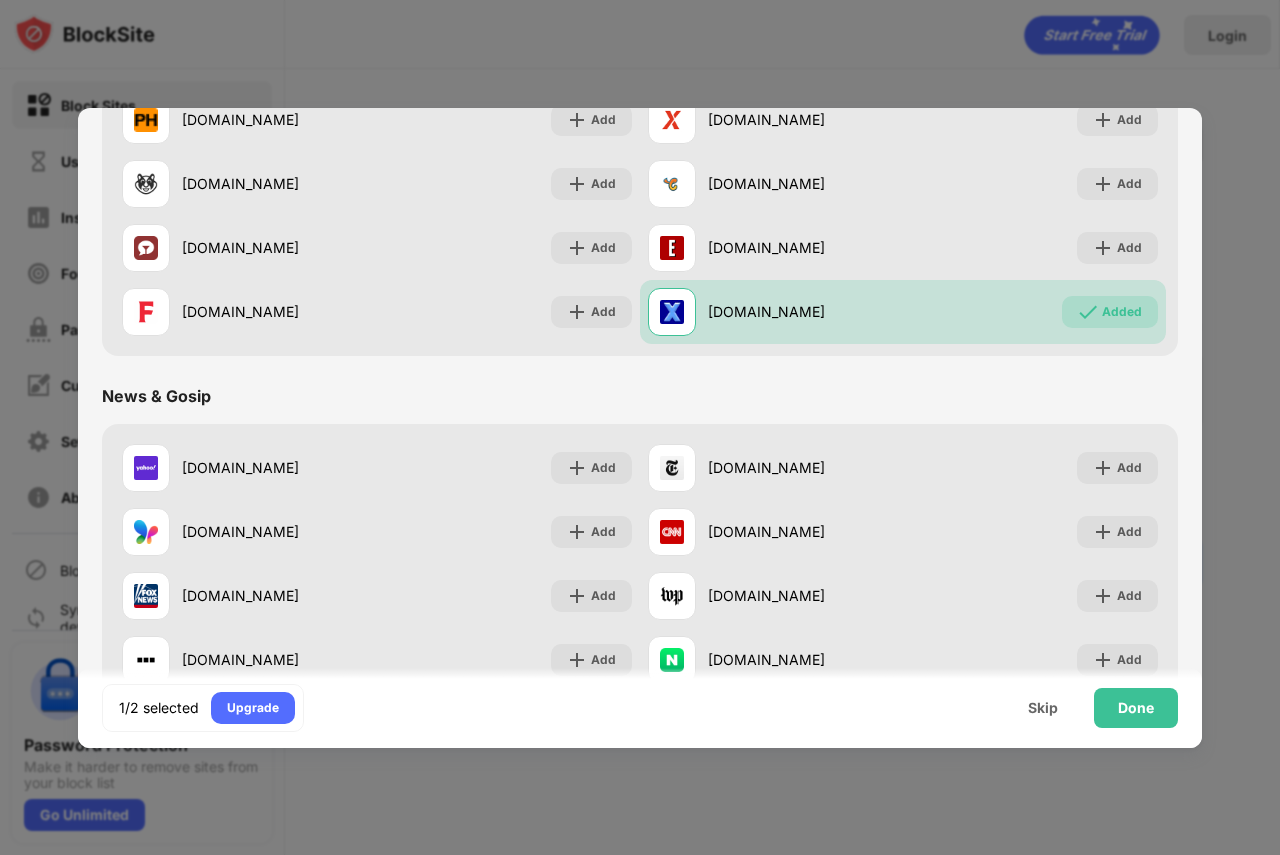 scroll, scrollTop: 896, scrollLeft: 0, axis: vertical 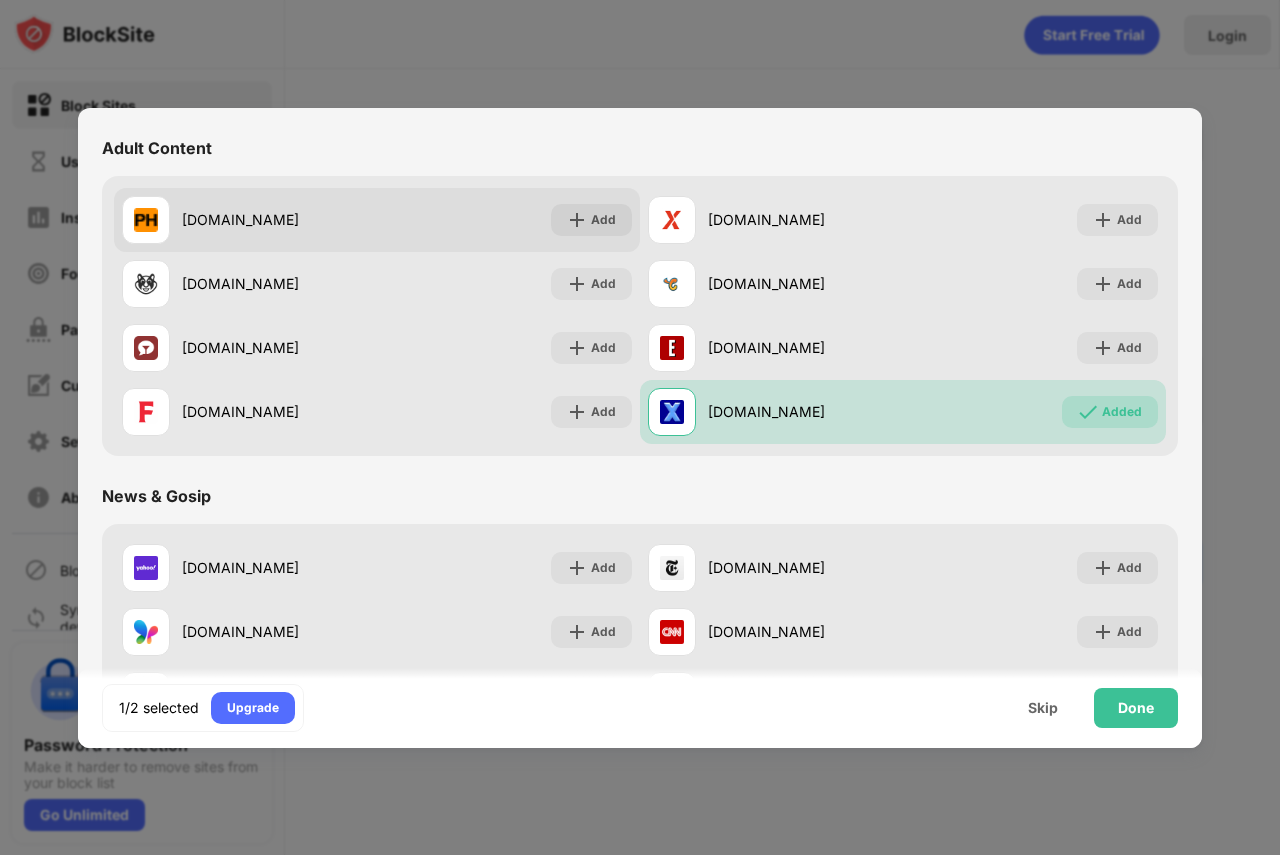 click on "pornhub.com" at bounding box center (279, 219) 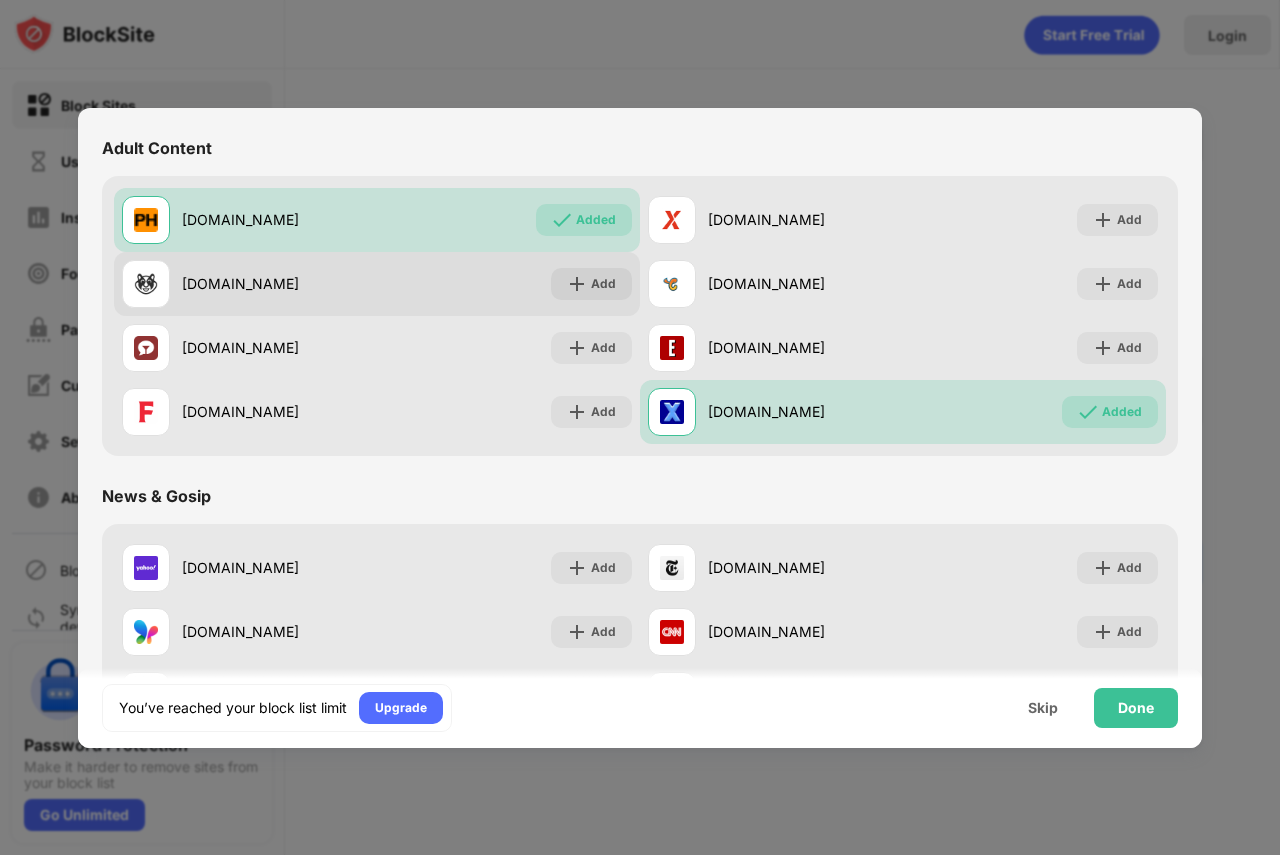 click on "xhamster.com" at bounding box center (279, 283) 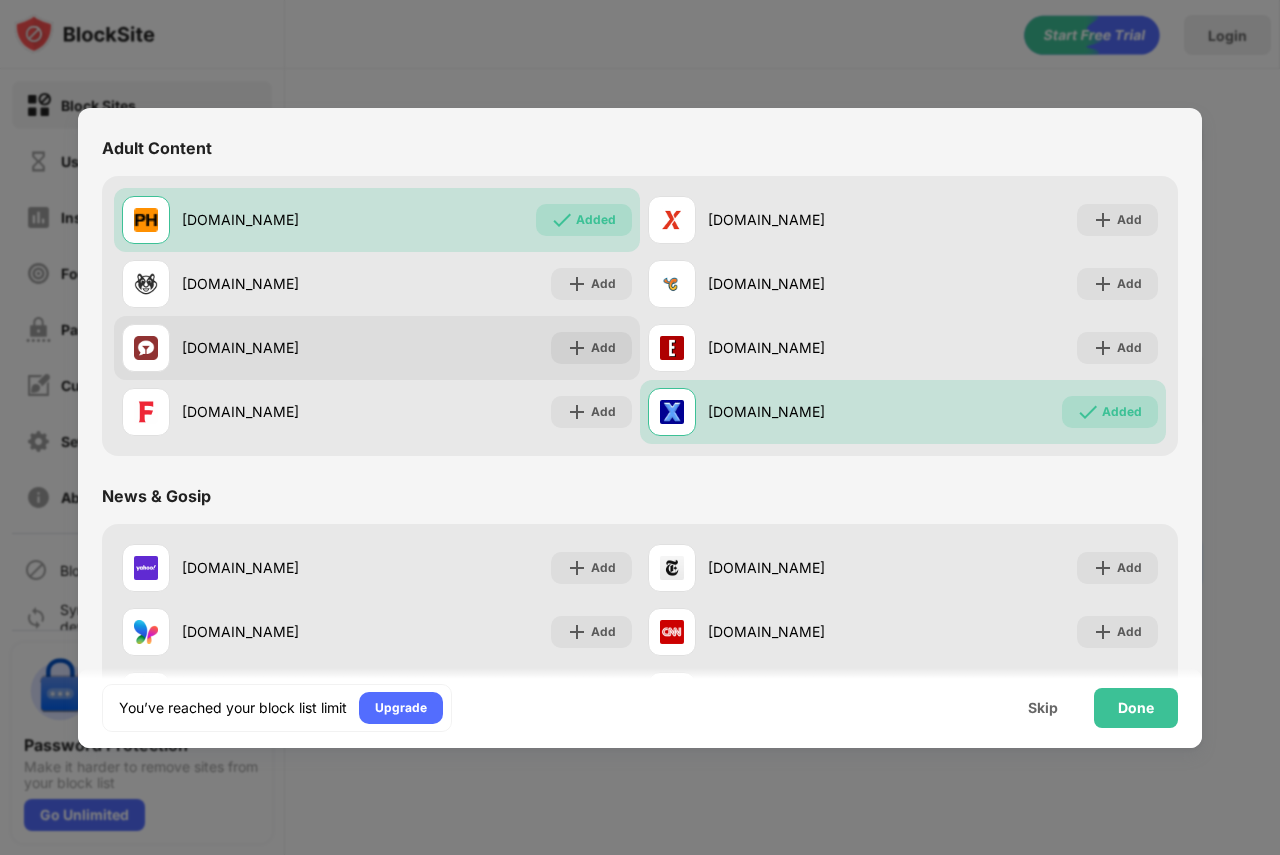 click on "stripchat.com" at bounding box center [279, 347] 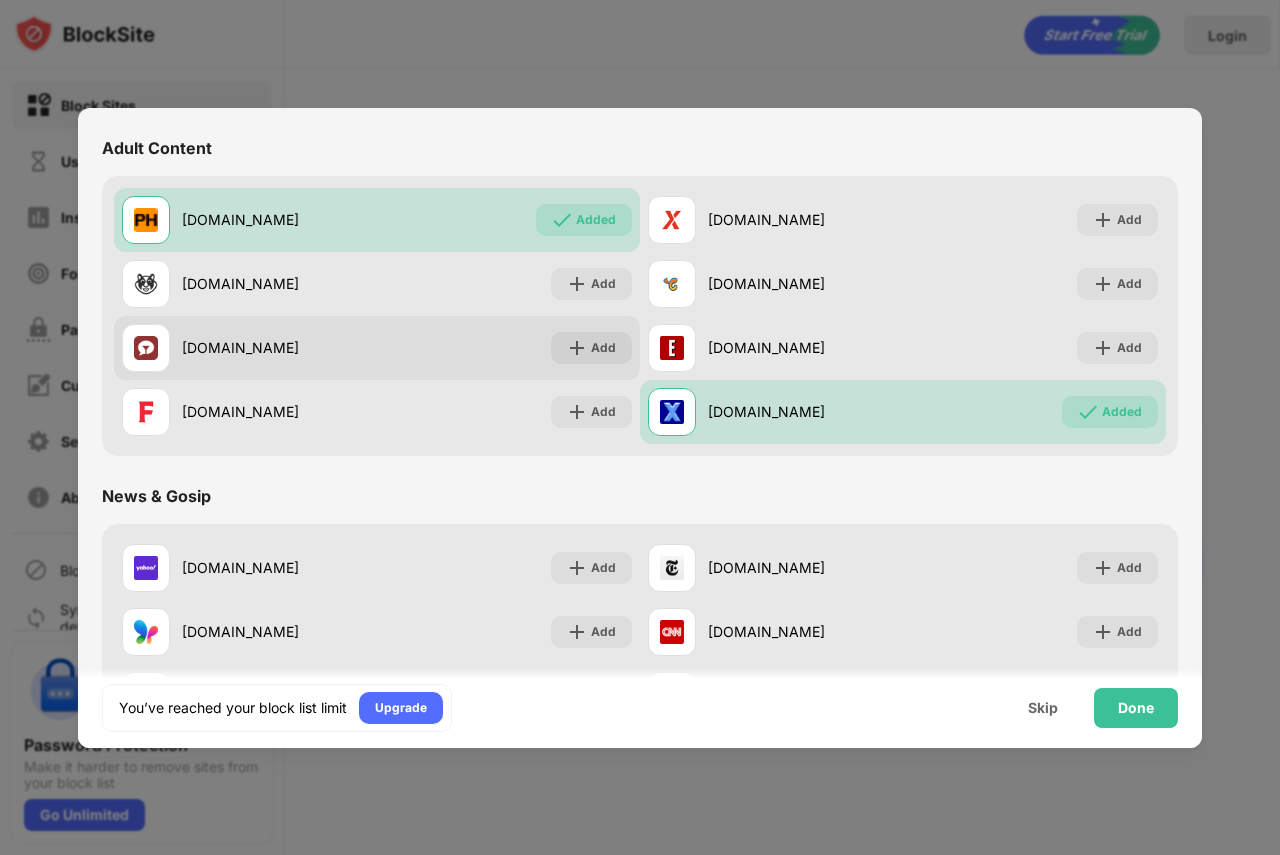 drag, startPoint x: 131, startPoint y: 343, endPoint x: 153, endPoint y: 305, distance: 43.908997 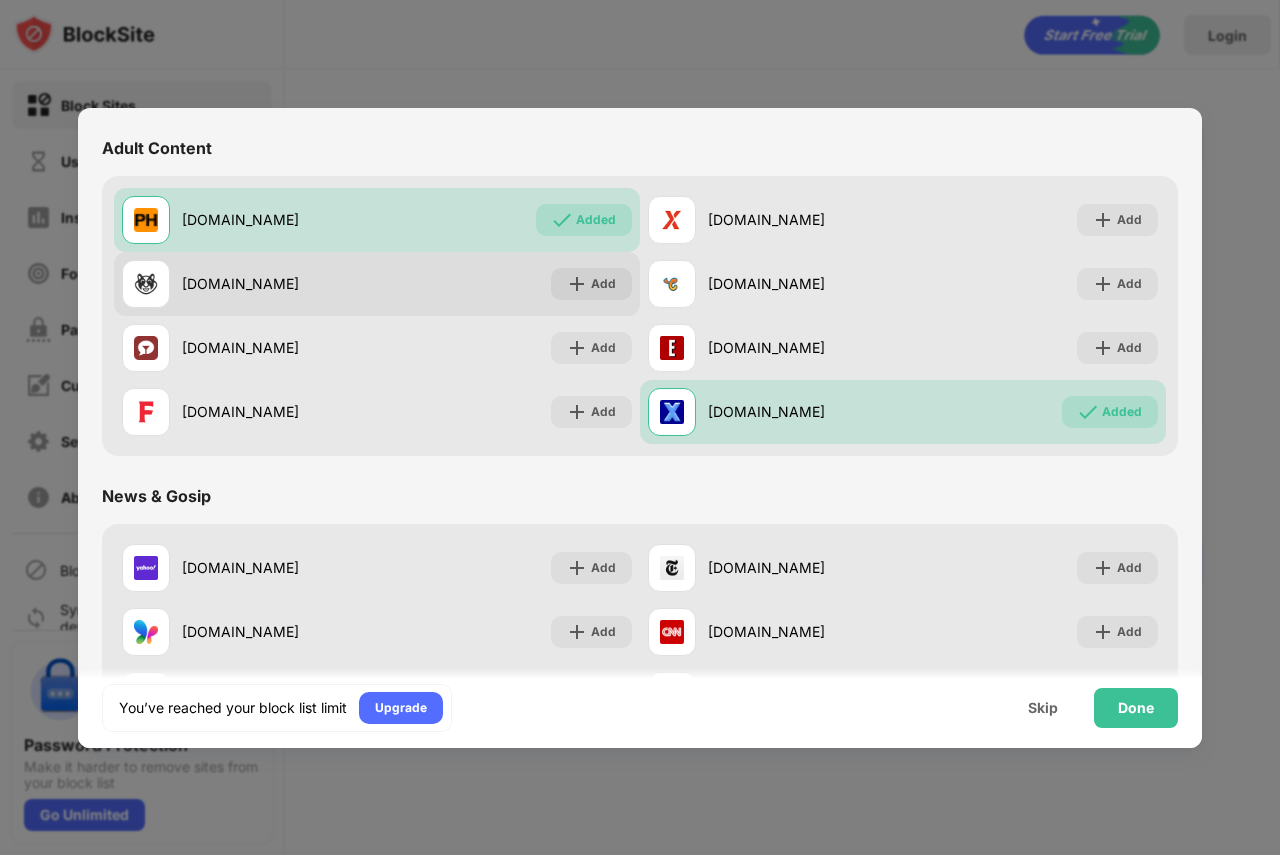 click at bounding box center [146, 348] 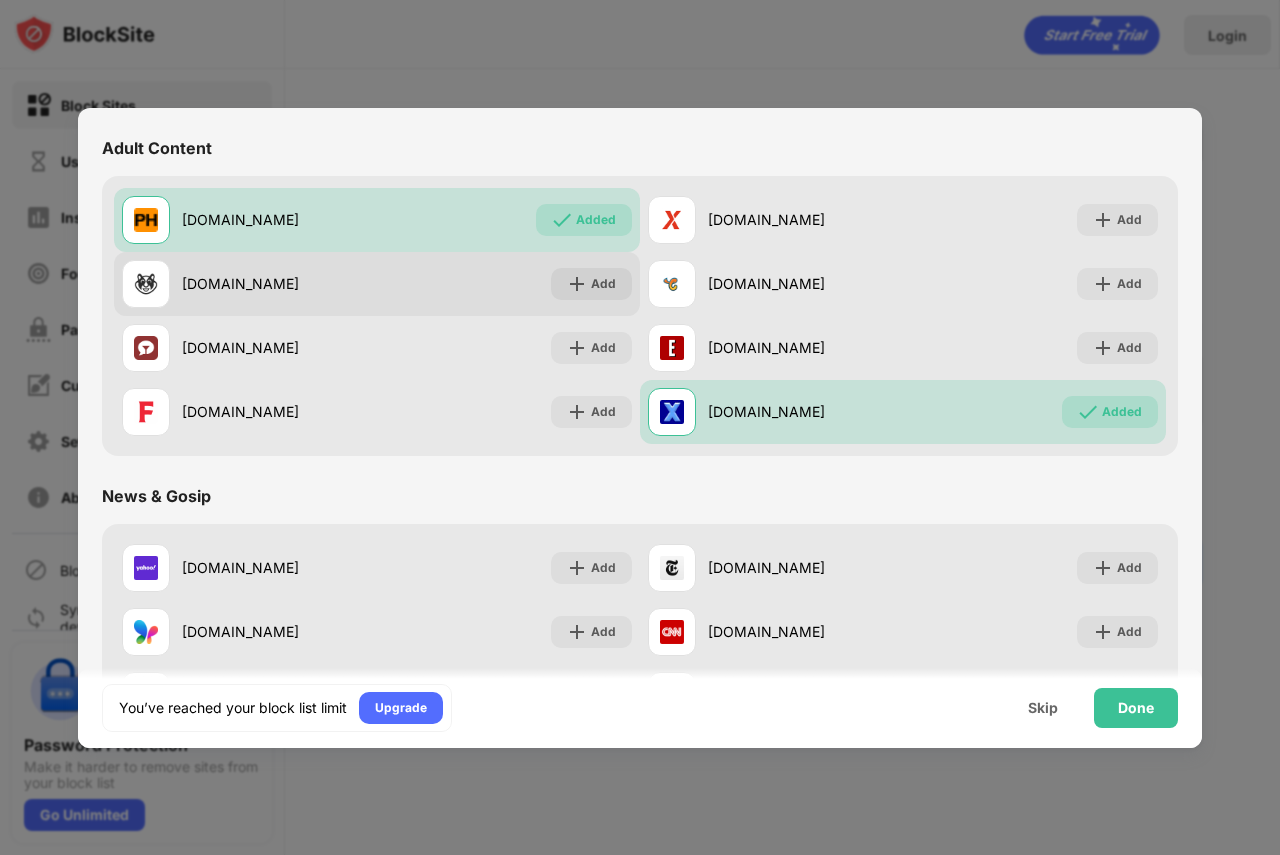 drag, startPoint x: 157, startPoint y: 298, endPoint x: 272, endPoint y: 320, distance: 117.08544 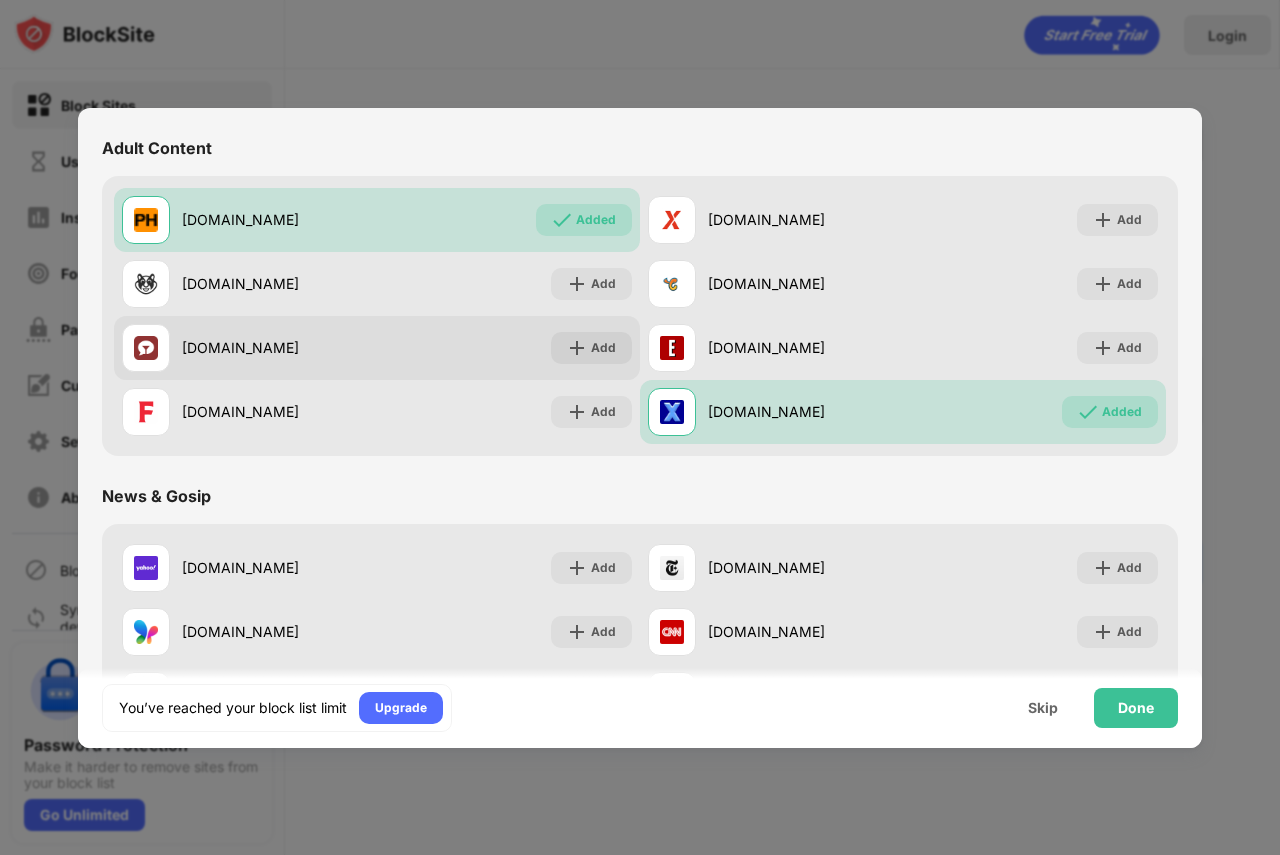 click at bounding box center (146, 284) 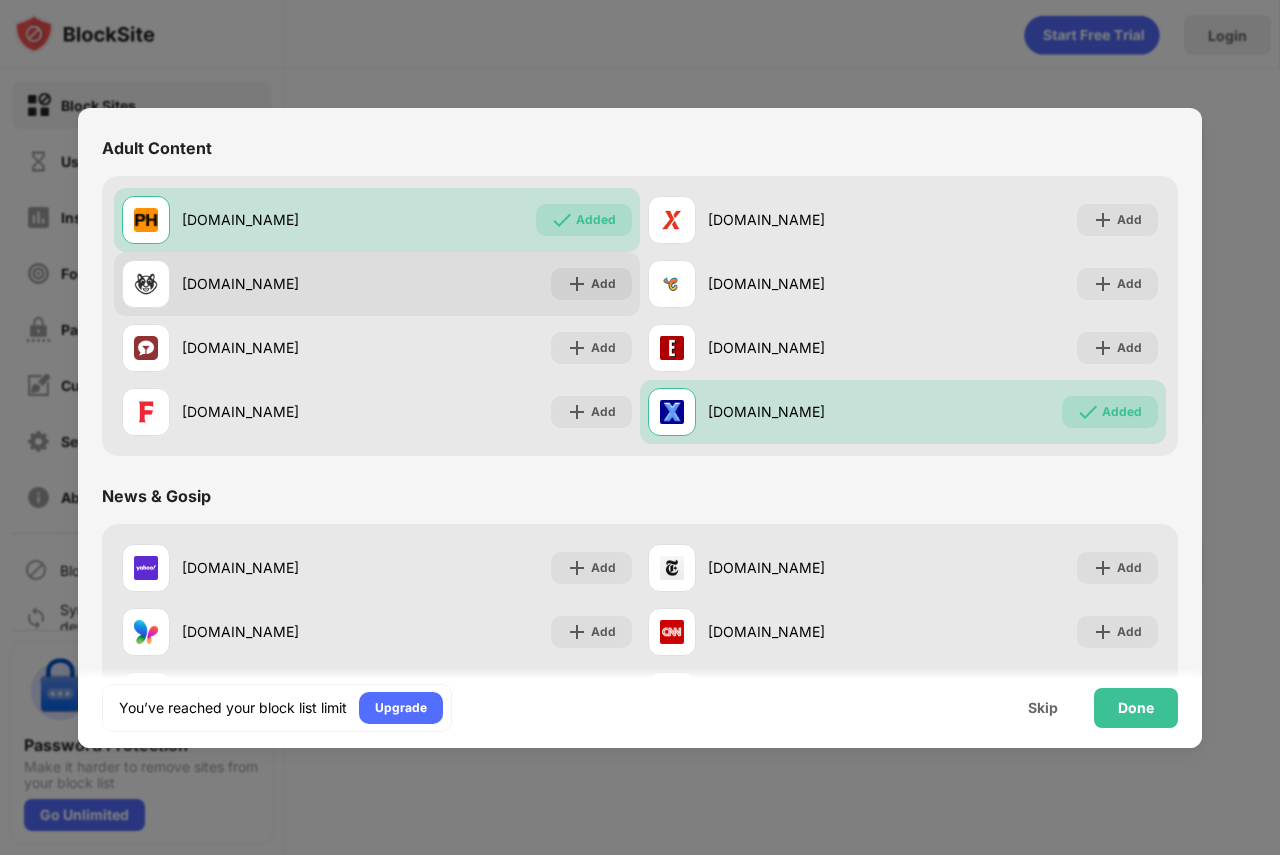 click on "xhamster.com Add" at bounding box center [377, 284] 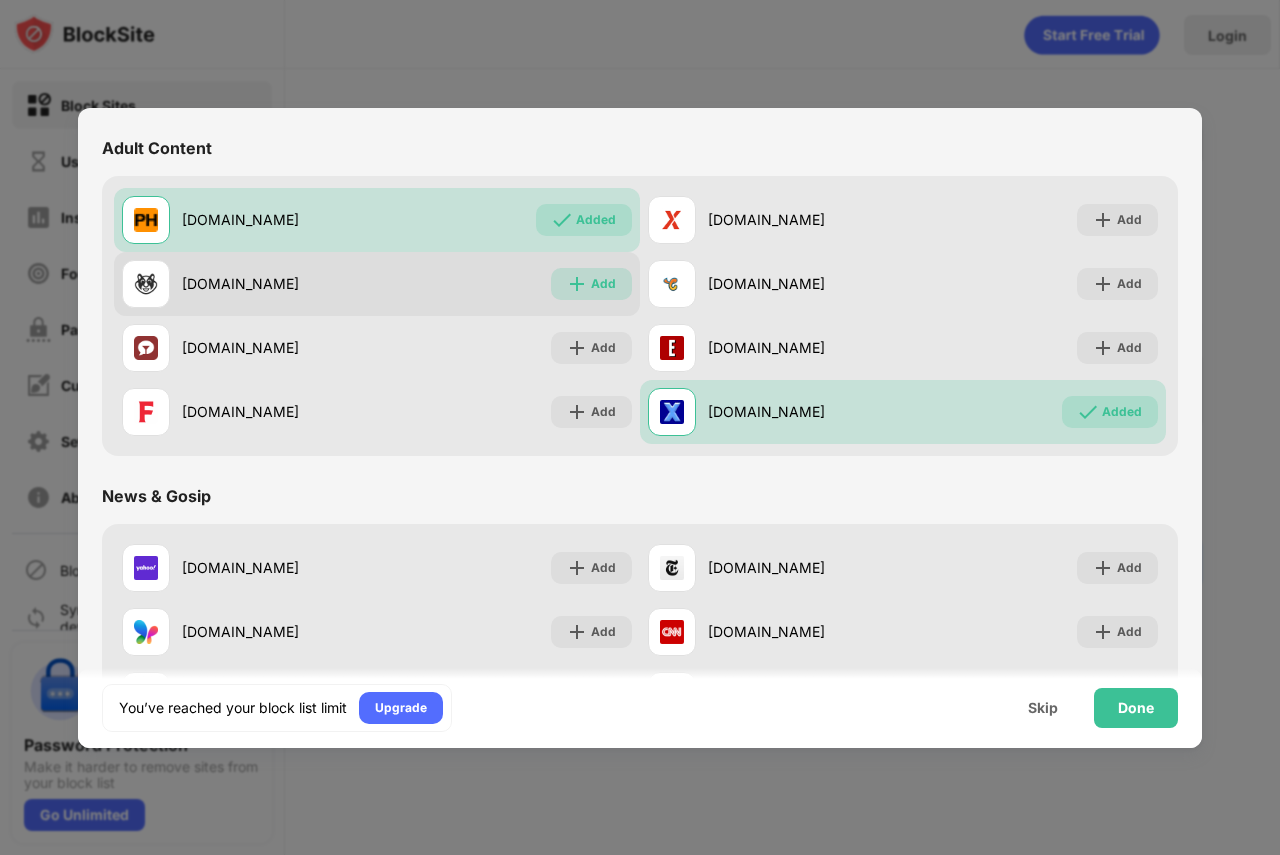 click on "Add" at bounding box center (603, 284) 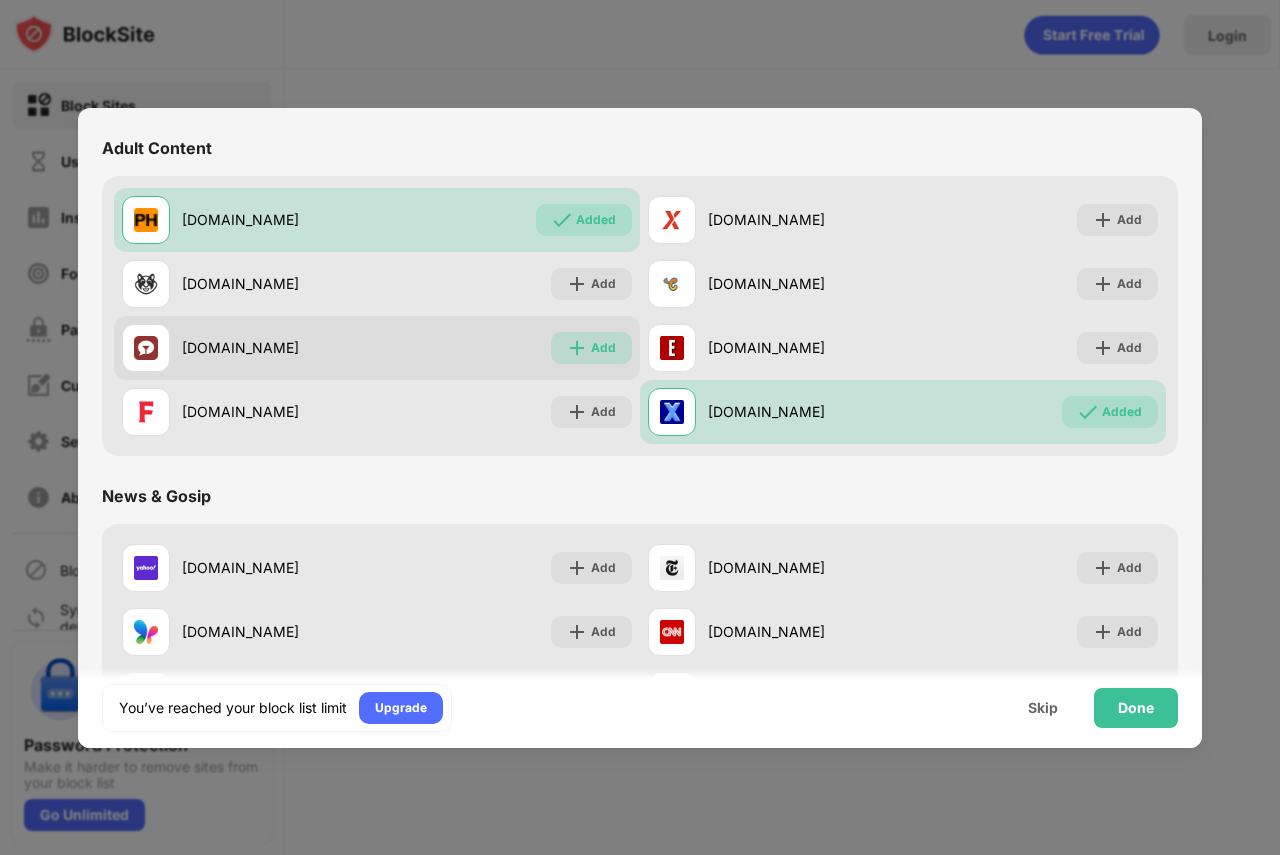 click on "Add" at bounding box center [603, 348] 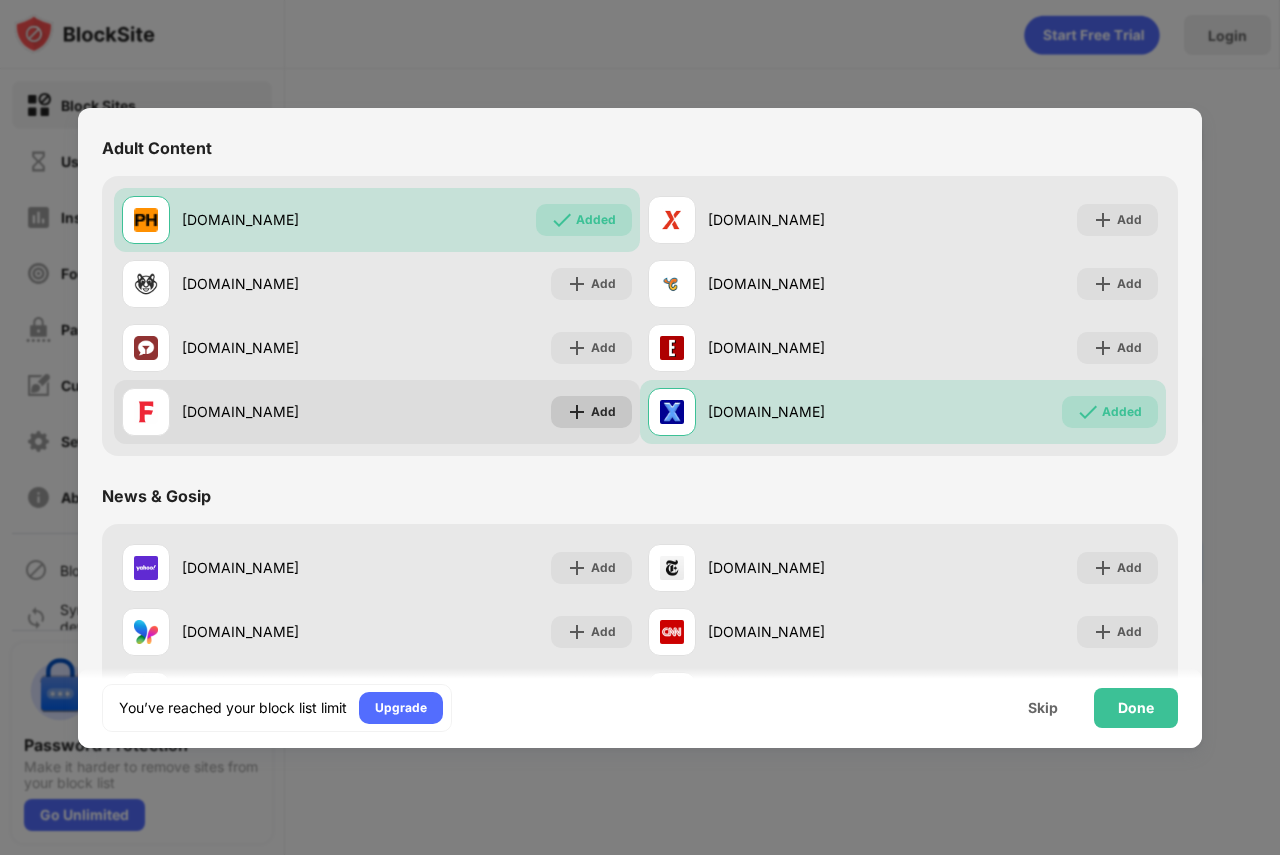 click on "Add" at bounding box center [603, 412] 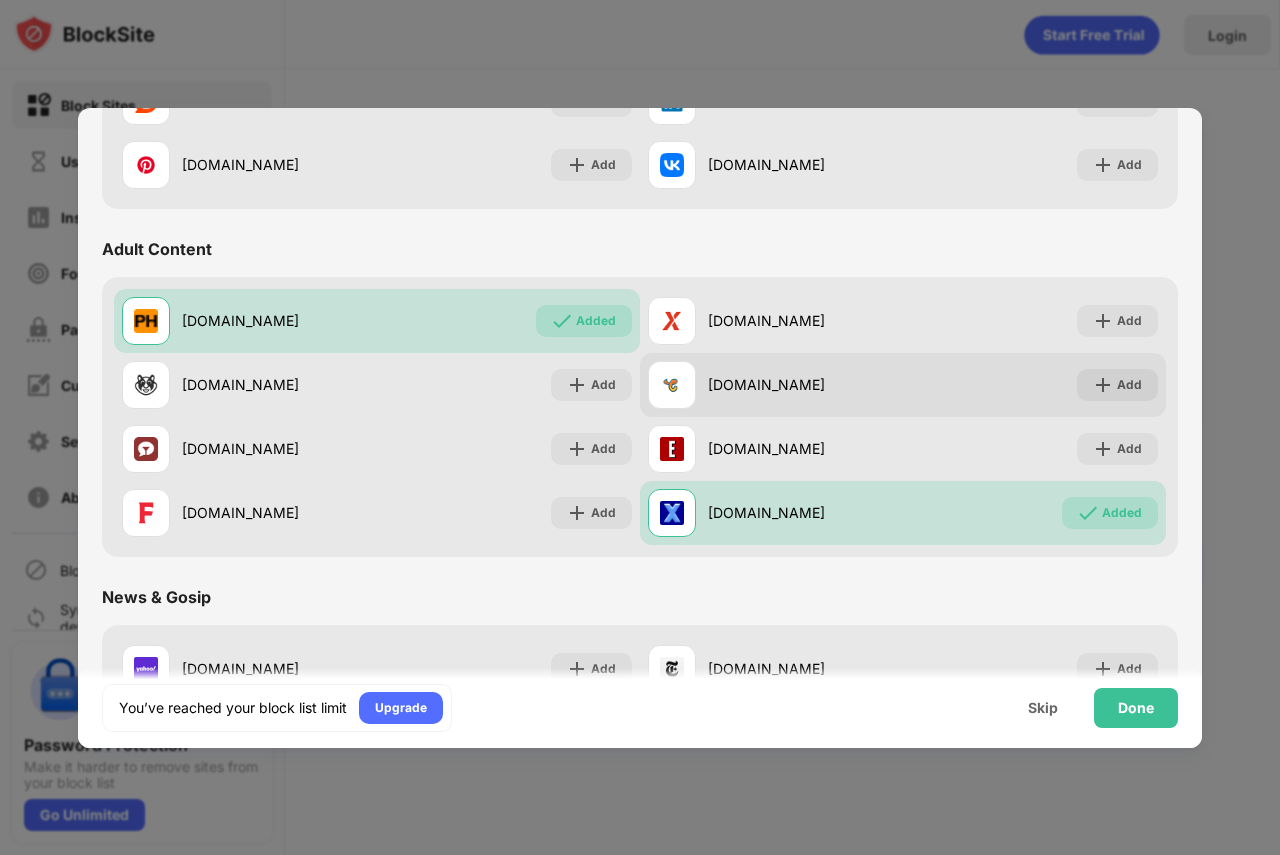 scroll, scrollTop: 796, scrollLeft: 0, axis: vertical 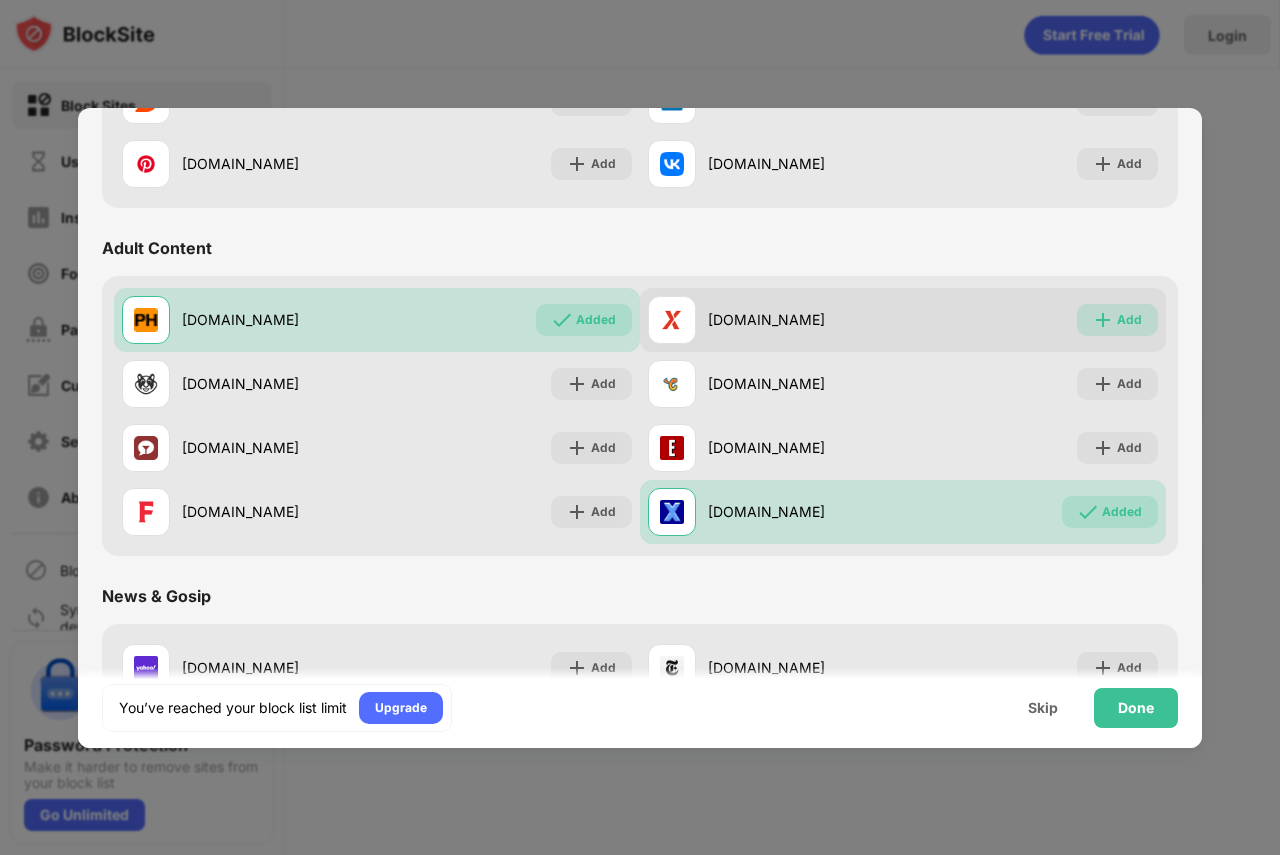 click on "Add" at bounding box center (1117, 320) 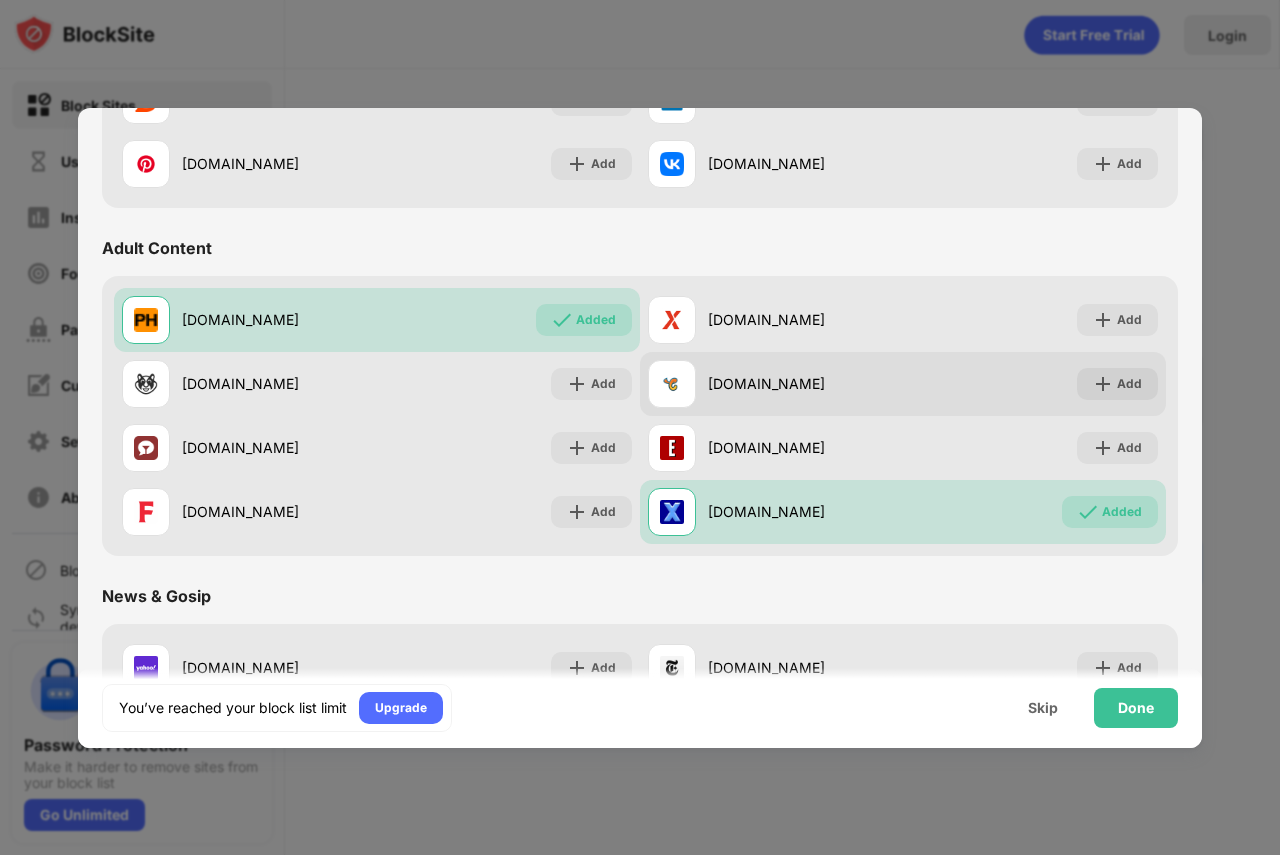 drag, startPoint x: 1123, startPoint y: 402, endPoint x: 1123, endPoint y: 385, distance: 17 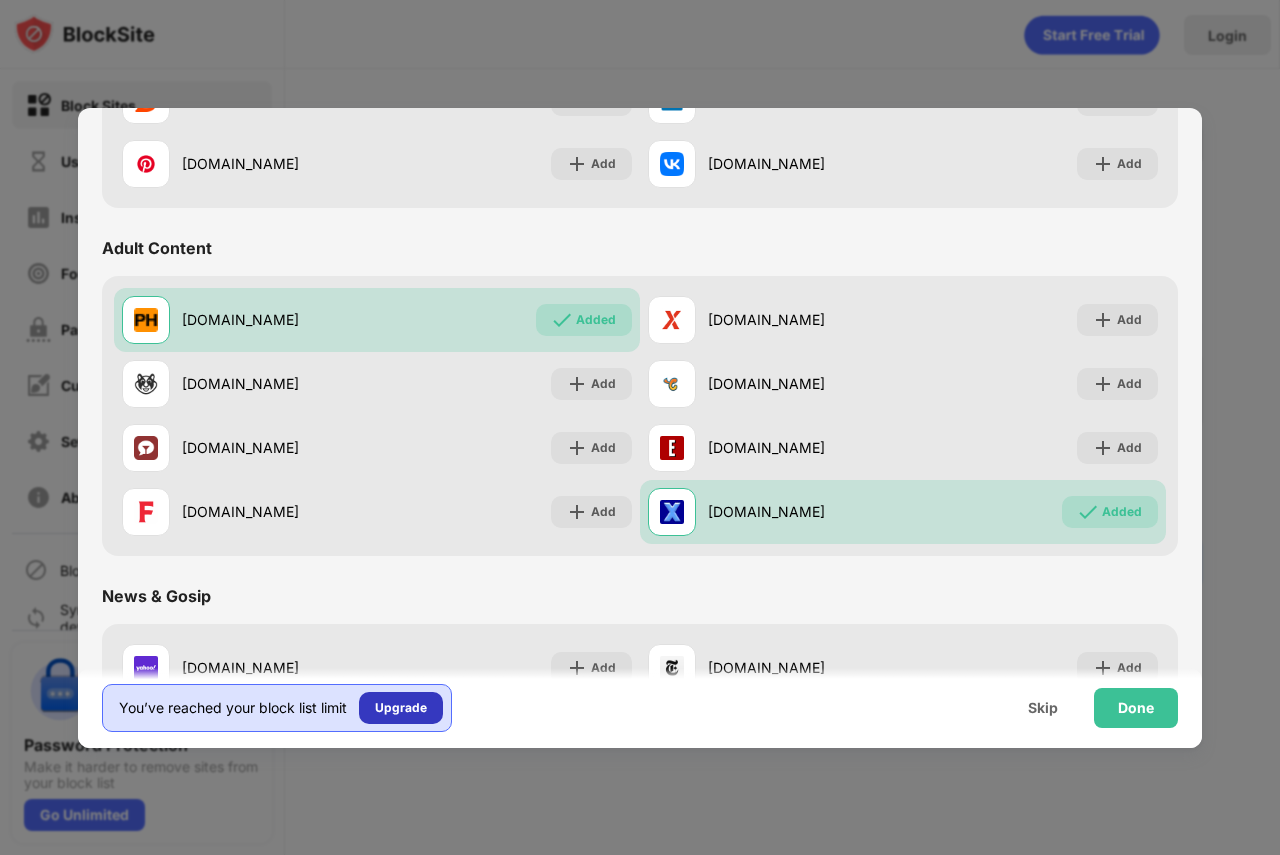 click on "Upgrade" at bounding box center (401, 708) 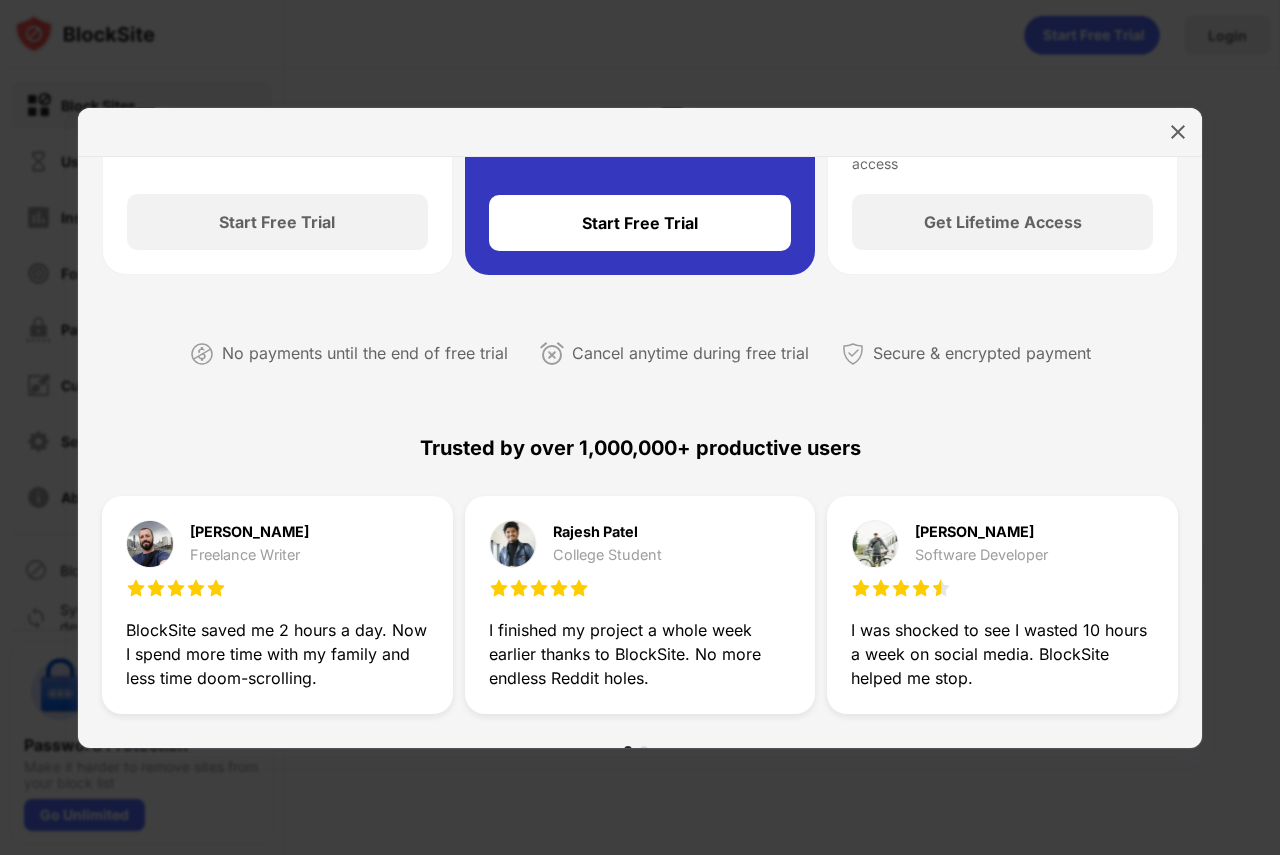 scroll, scrollTop: 0, scrollLeft: 0, axis: both 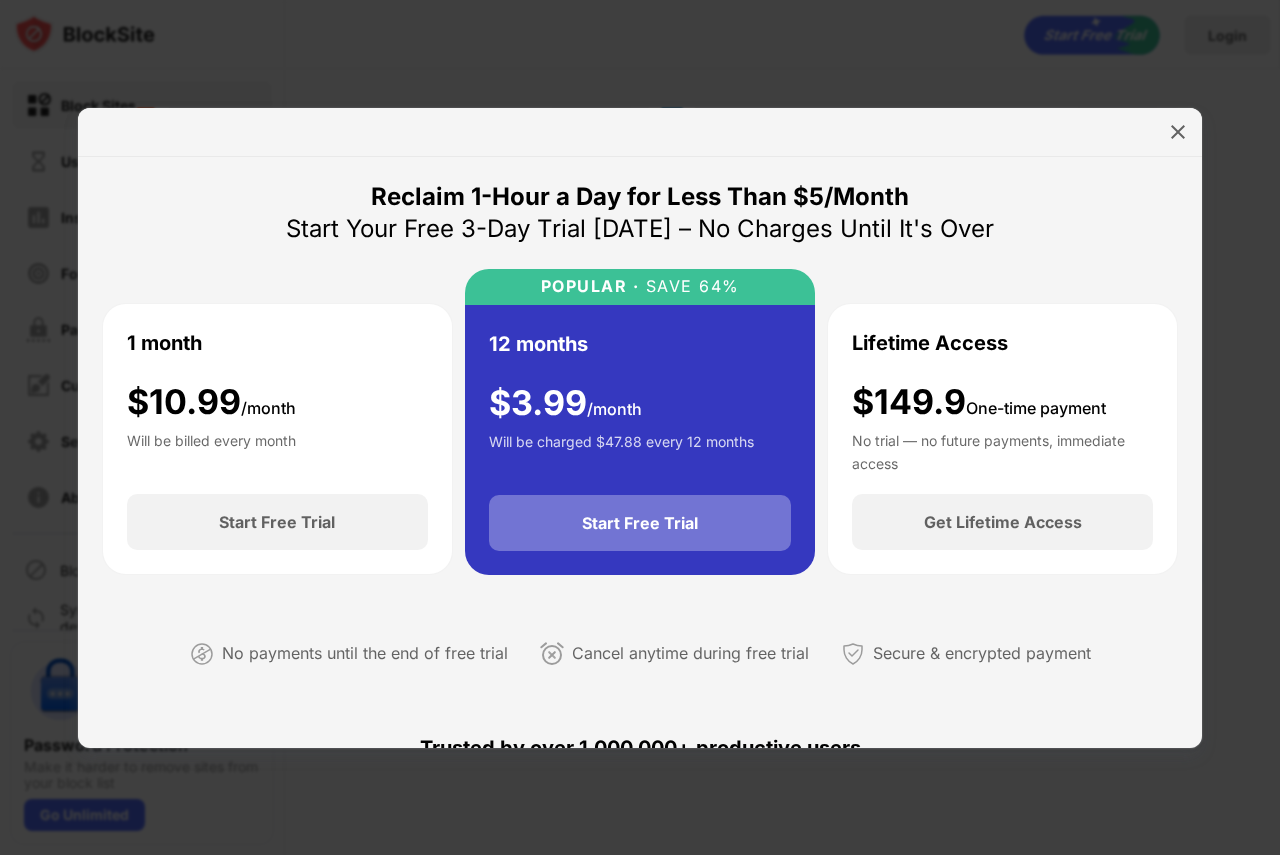 click on "Start Free Trial" at bounding box center (640, 523) 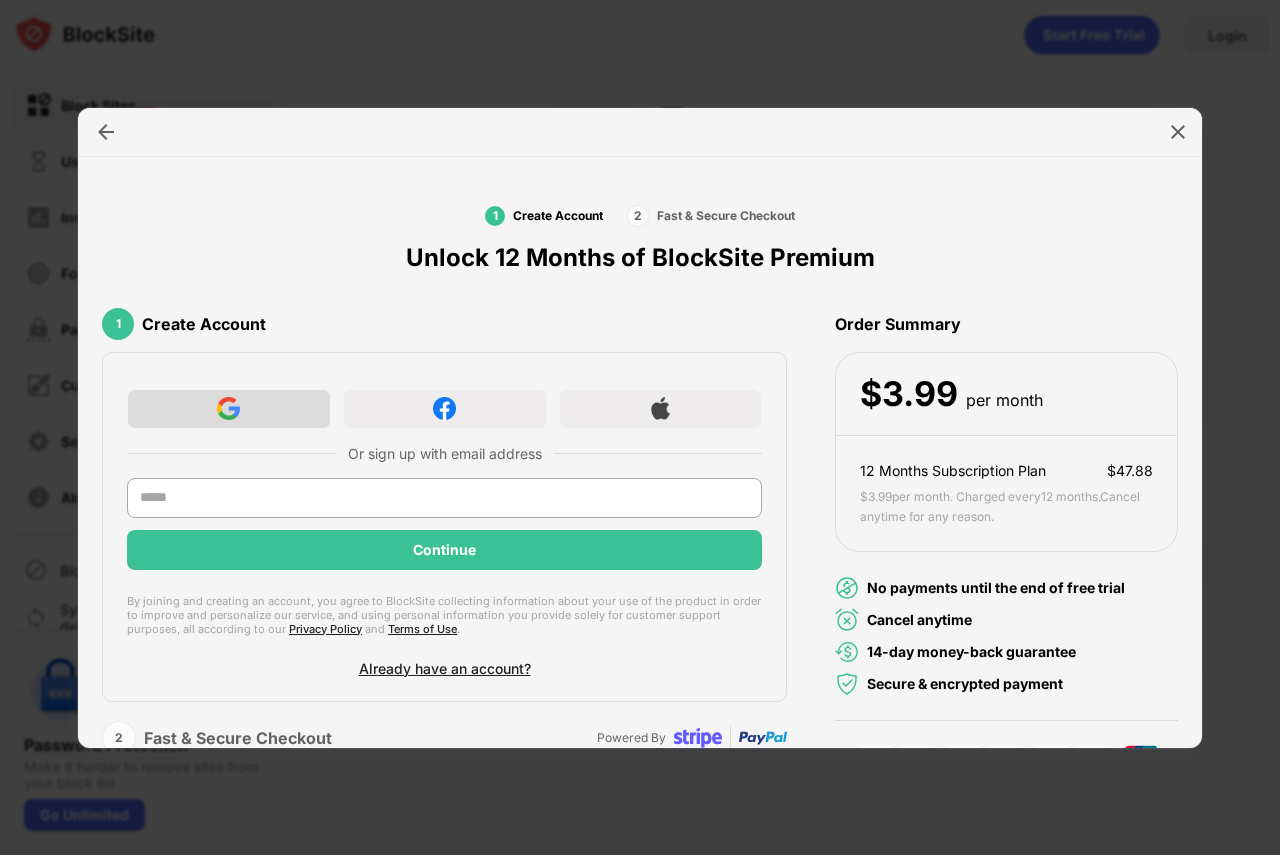 click at bounding box center [229, 409] 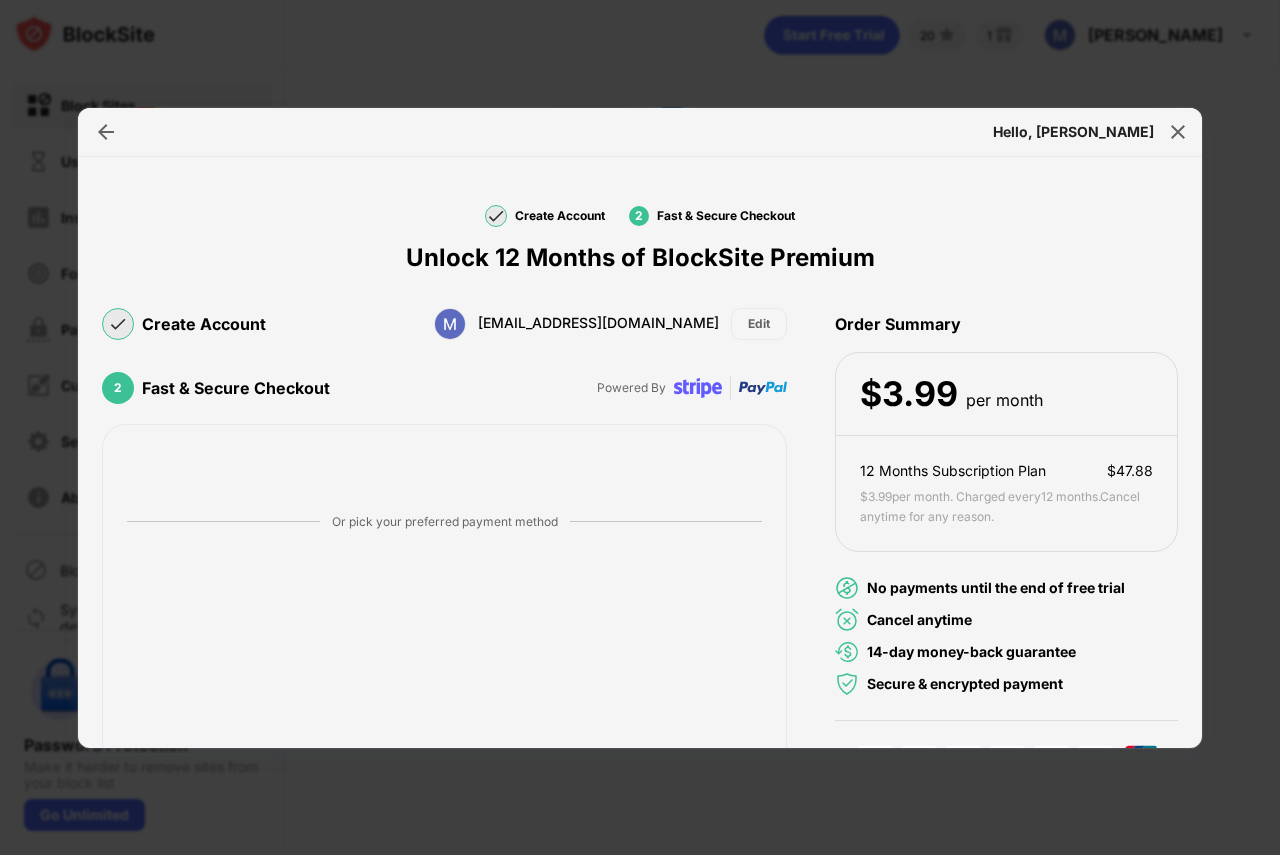 drag, startPoint x: 829, startPoint y: 60, endPoint x: 866, endPoint y: 58, distance: 37.054016 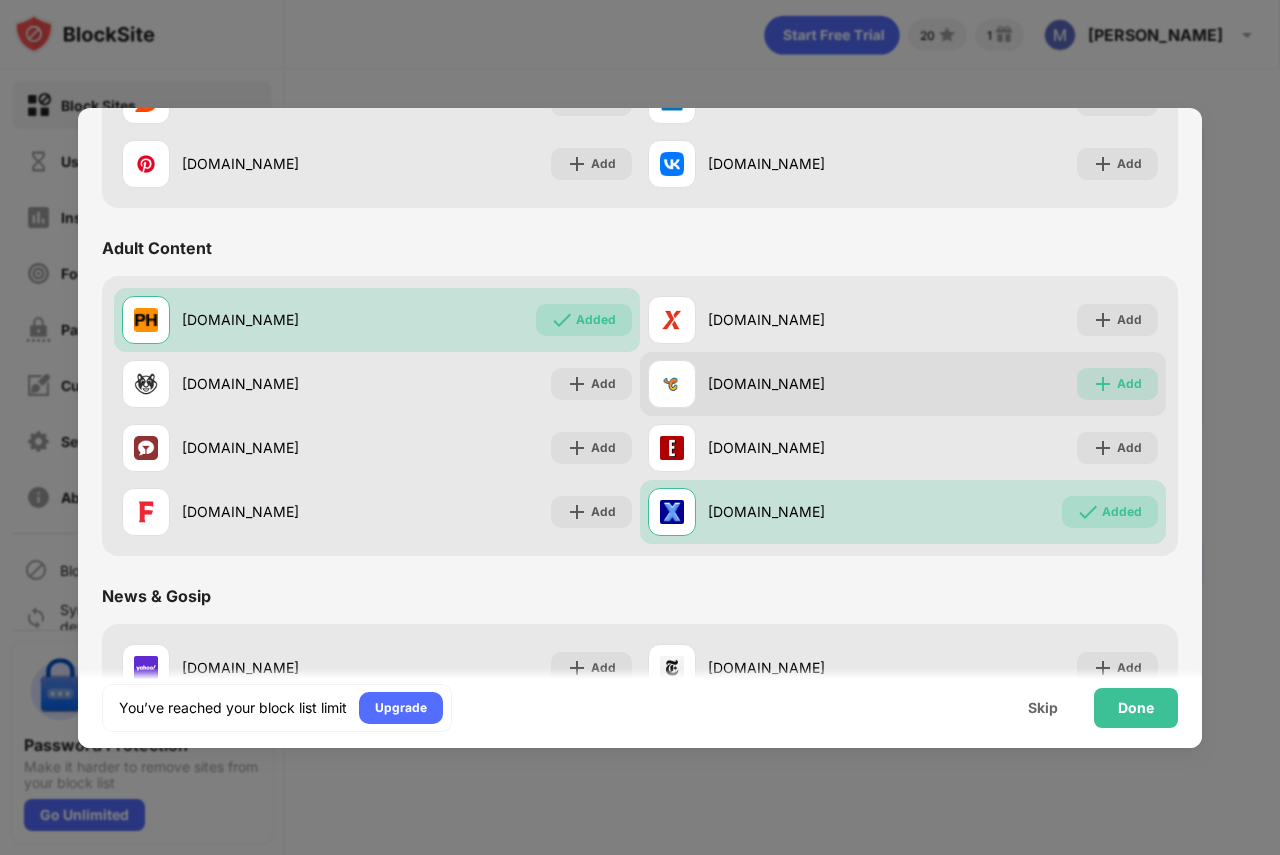 click on "Add" at bounding box center (1129, 384) 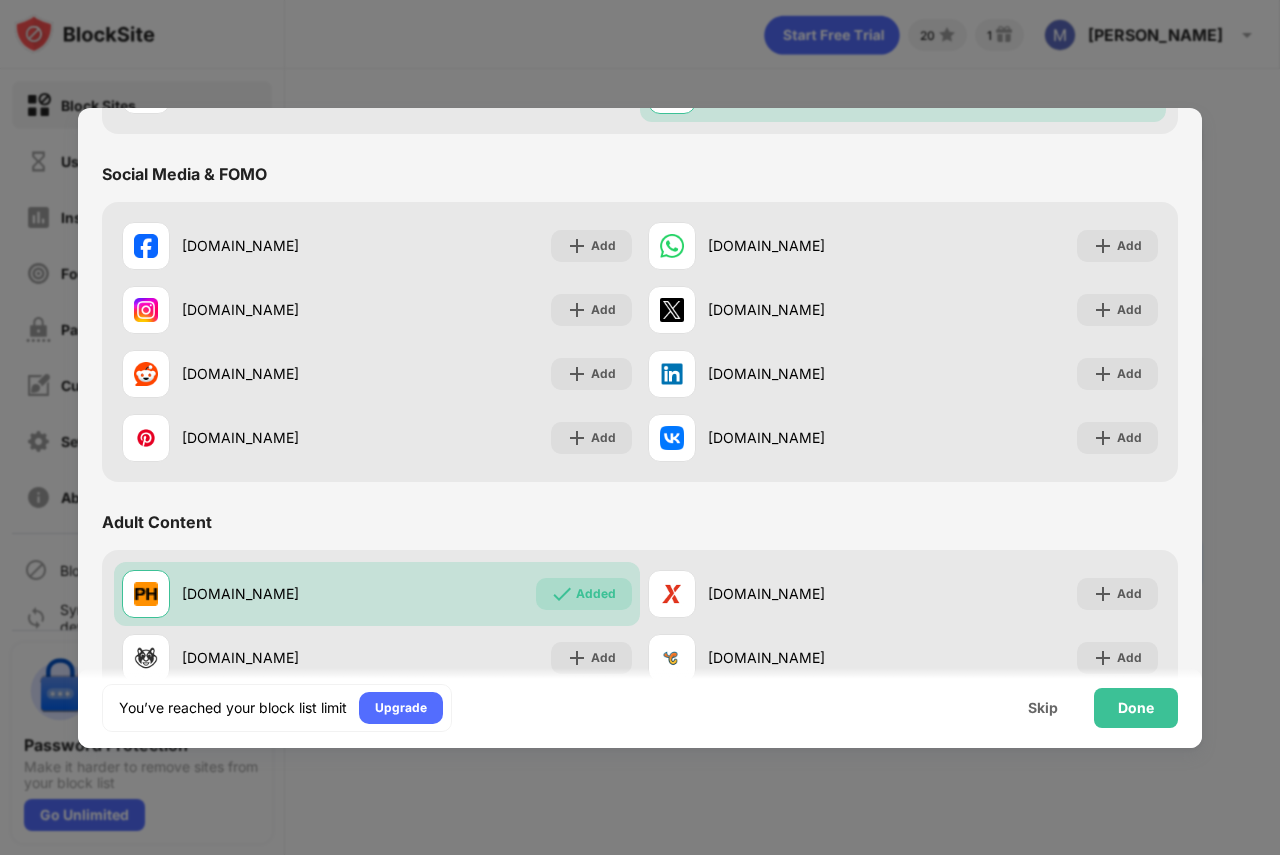 scroll, scrollTop: 496, scrollLeft: 0, axis: vertical 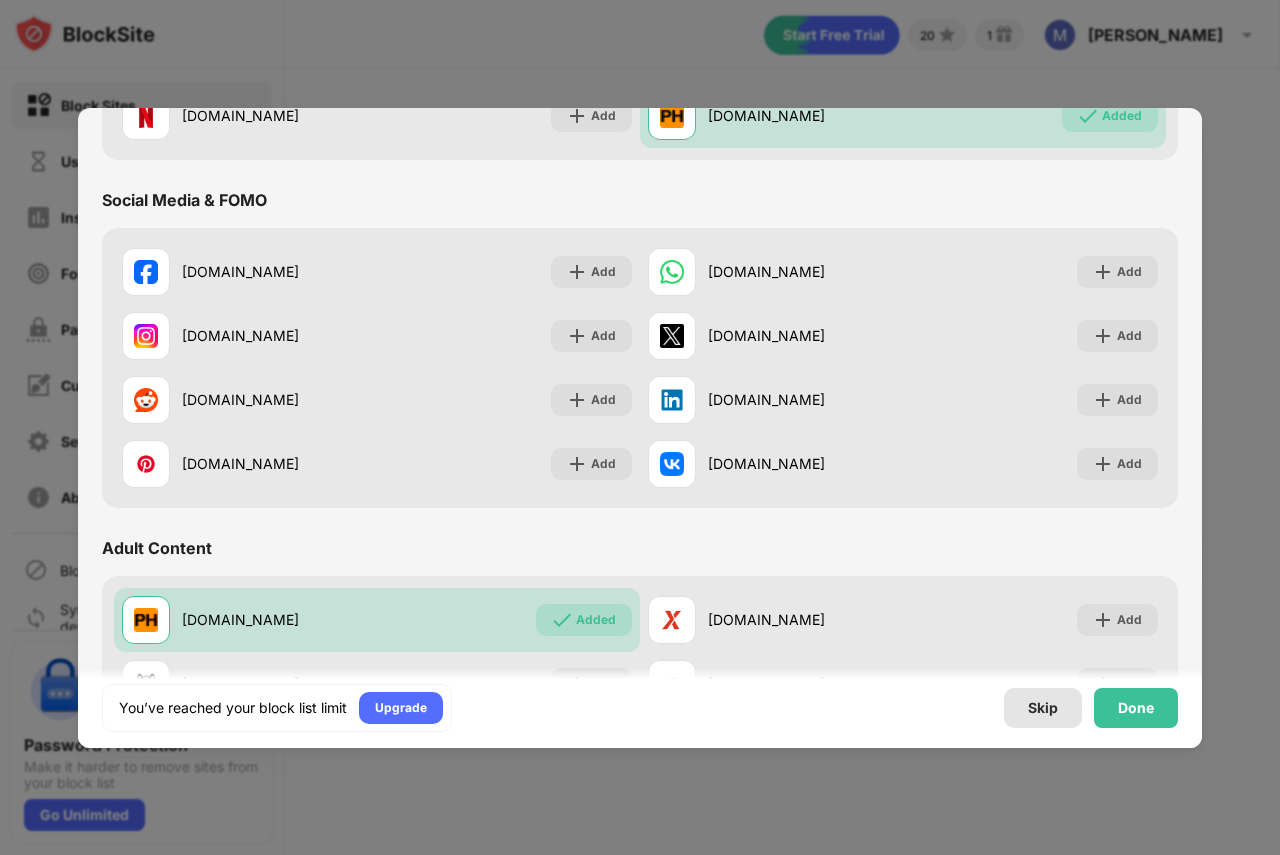 click on "Skip" at bounding box center [1043, 708] 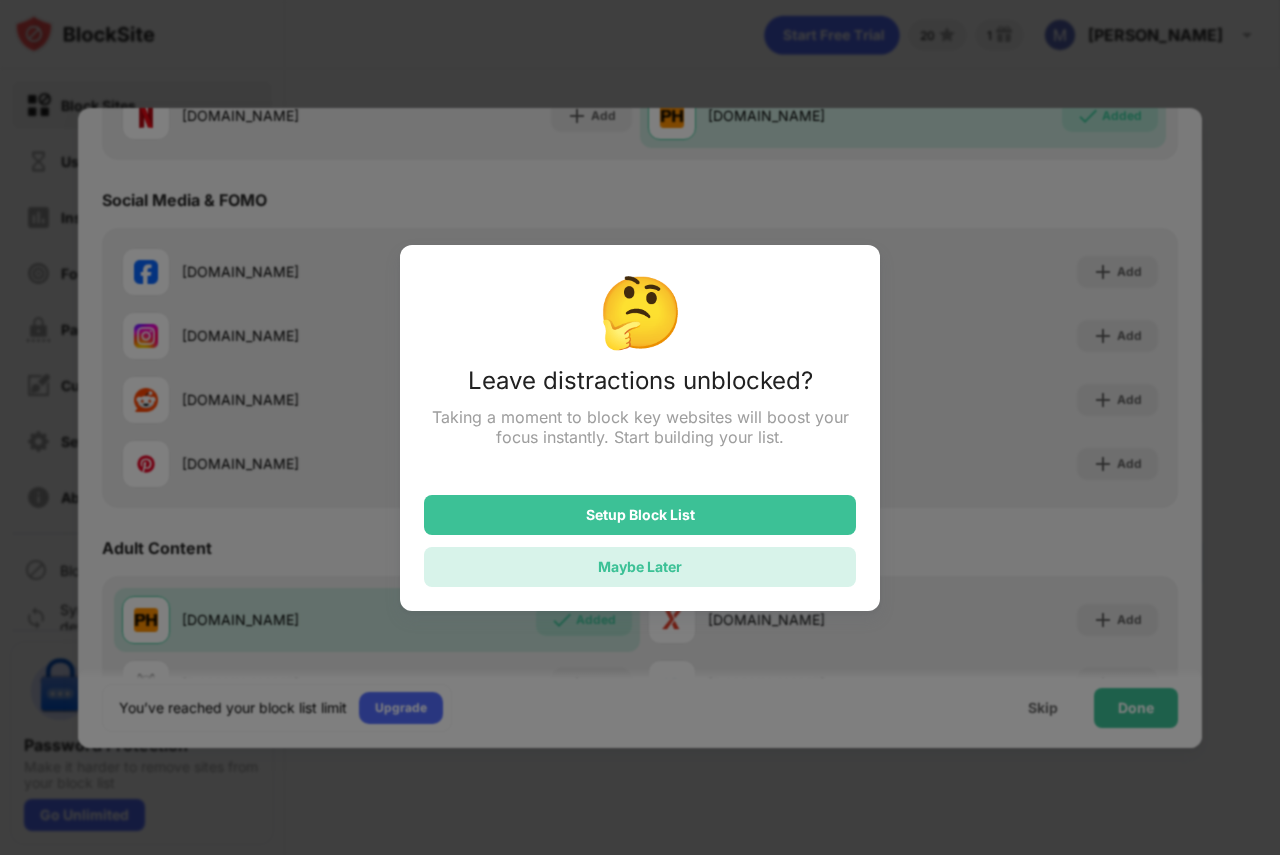 click on "Maybe Later" at bounding box center (640, 566) 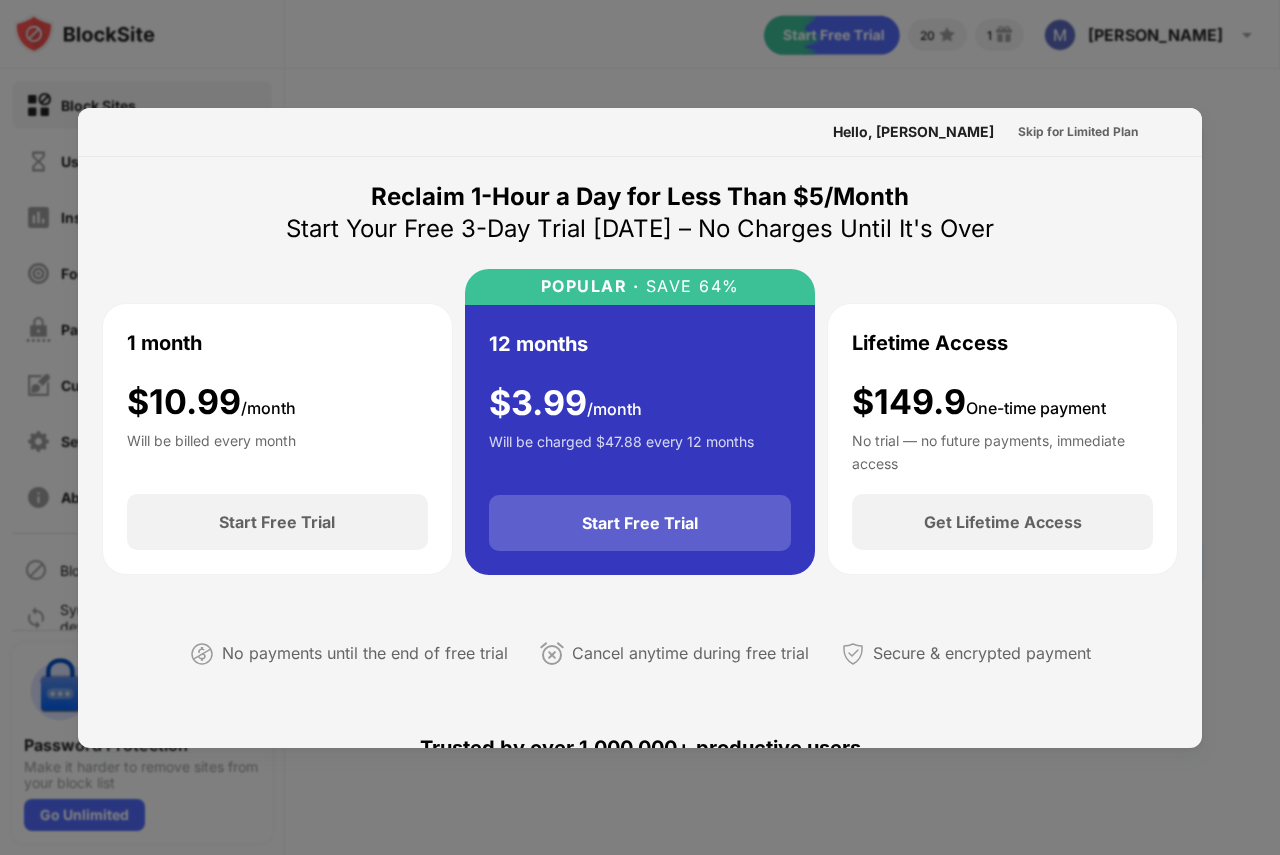 click on "Start Free Trial" at bounding box center [640, 523] 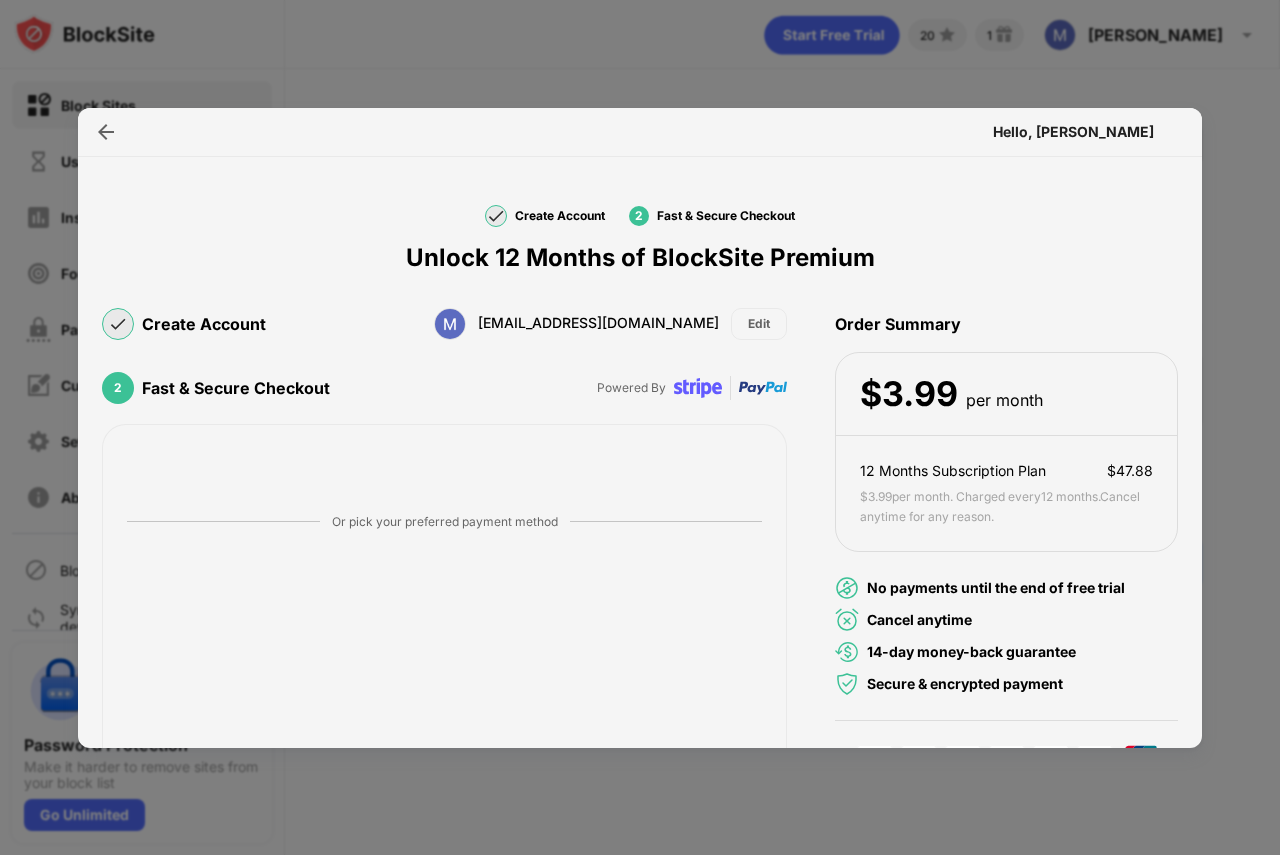 click at bounding box center [640, 427] 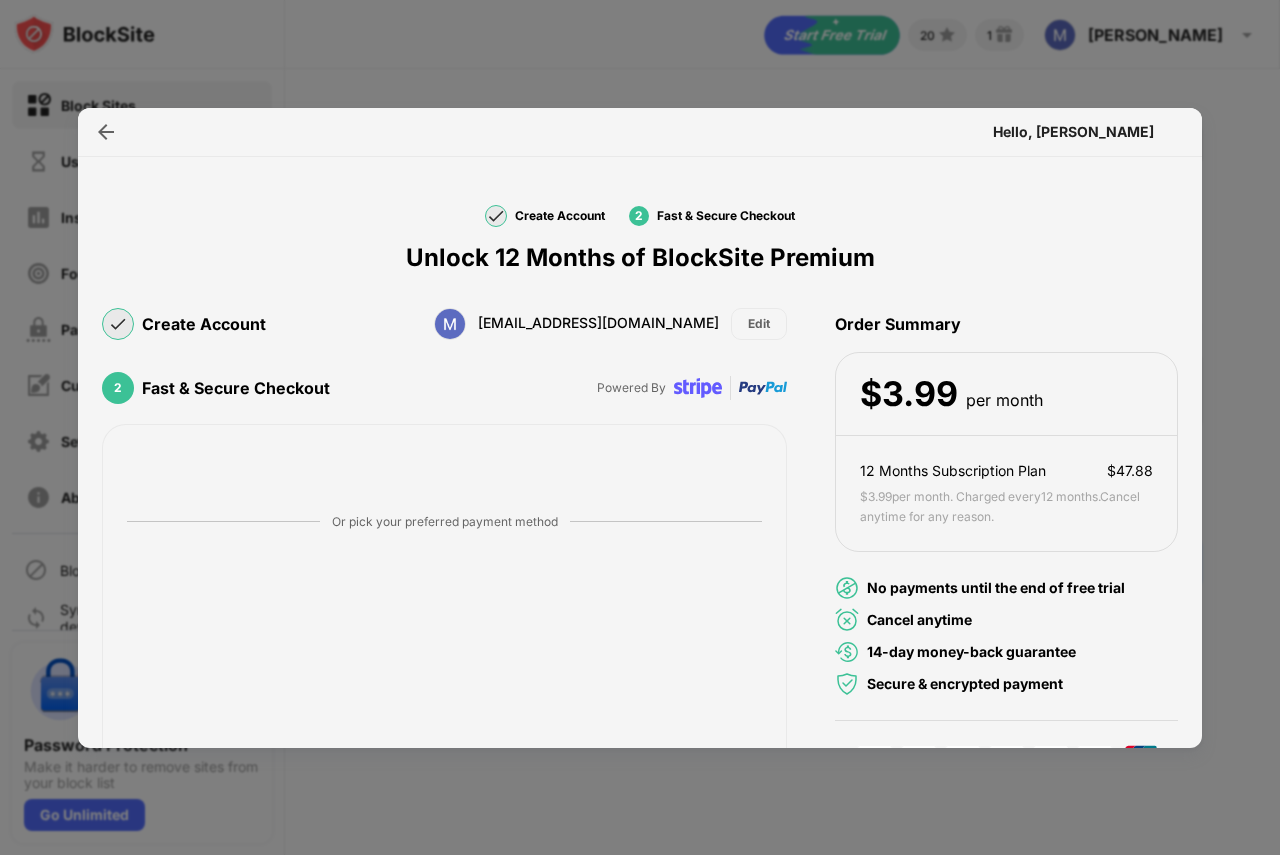 click on "Hello, Mahmoud" at bounding box center (640, 132) 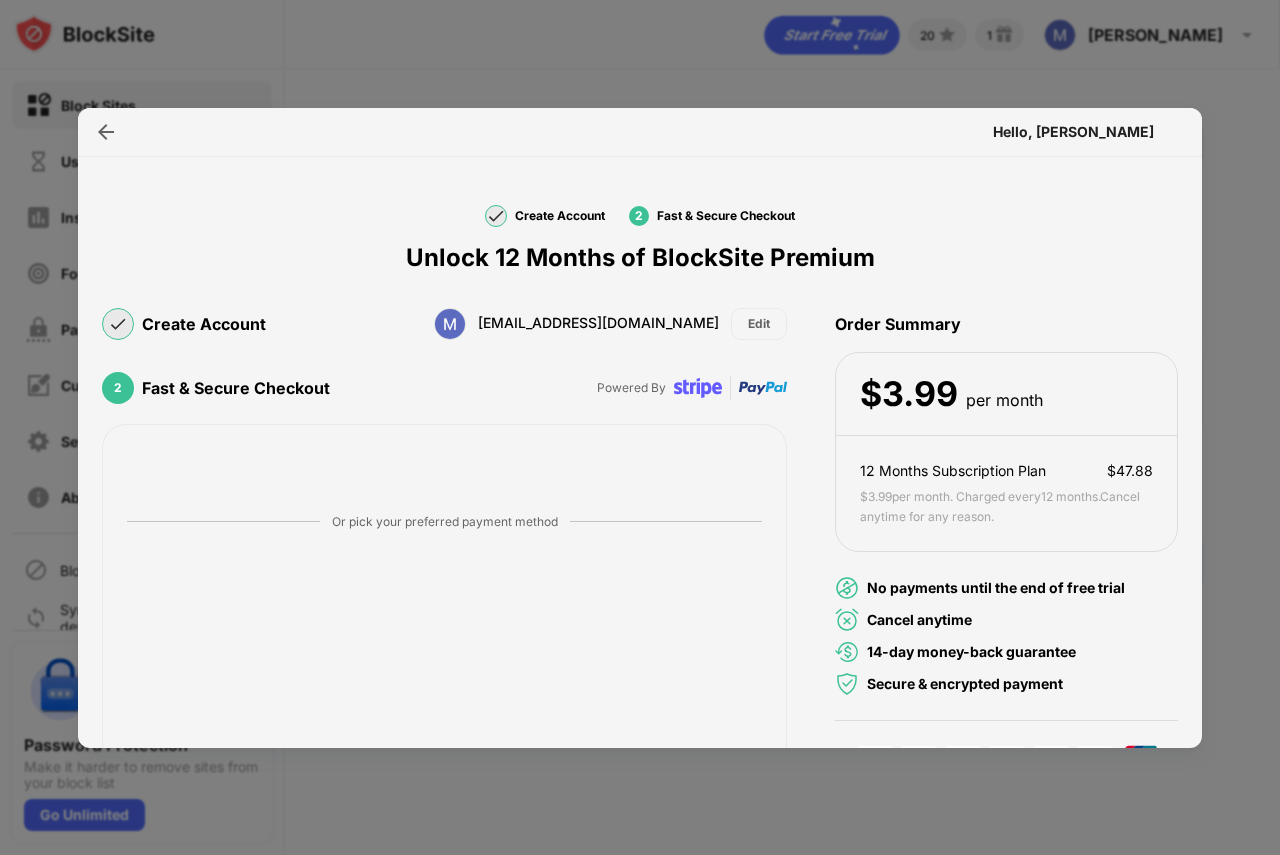 click at bounding box center [640, 427] 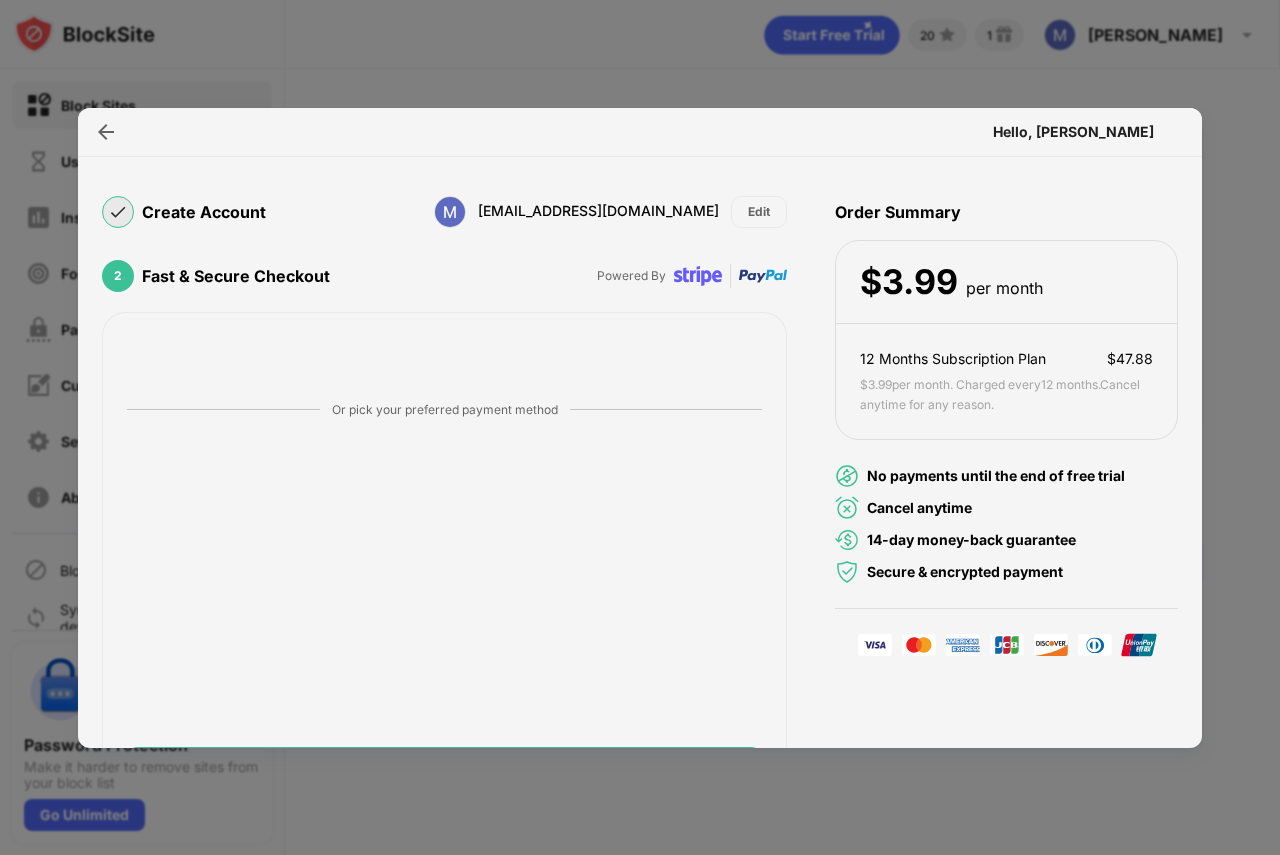 scroll, scrollTop: 212, scrollLeft: 0, axis: vertical 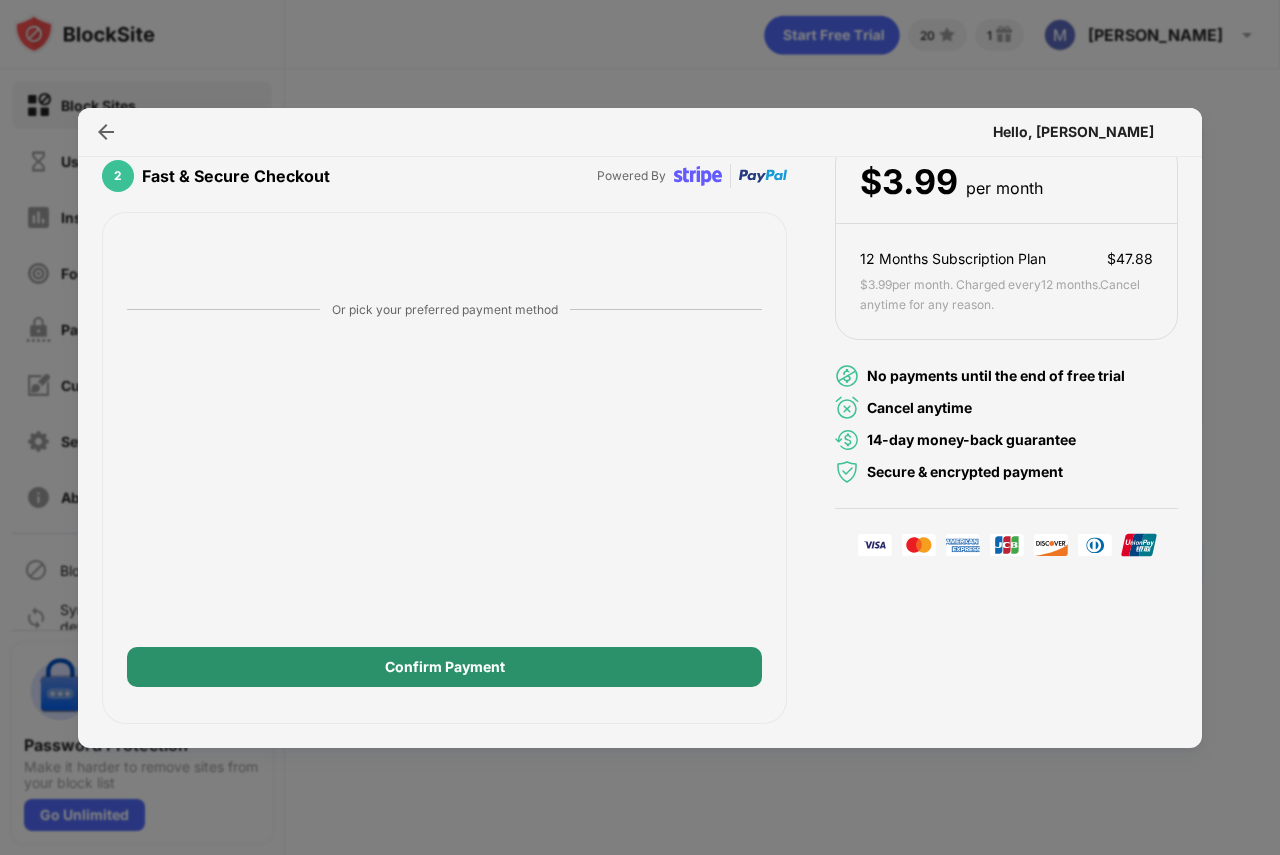 click on "Confirm Payment" at bounding box center [444, 667] 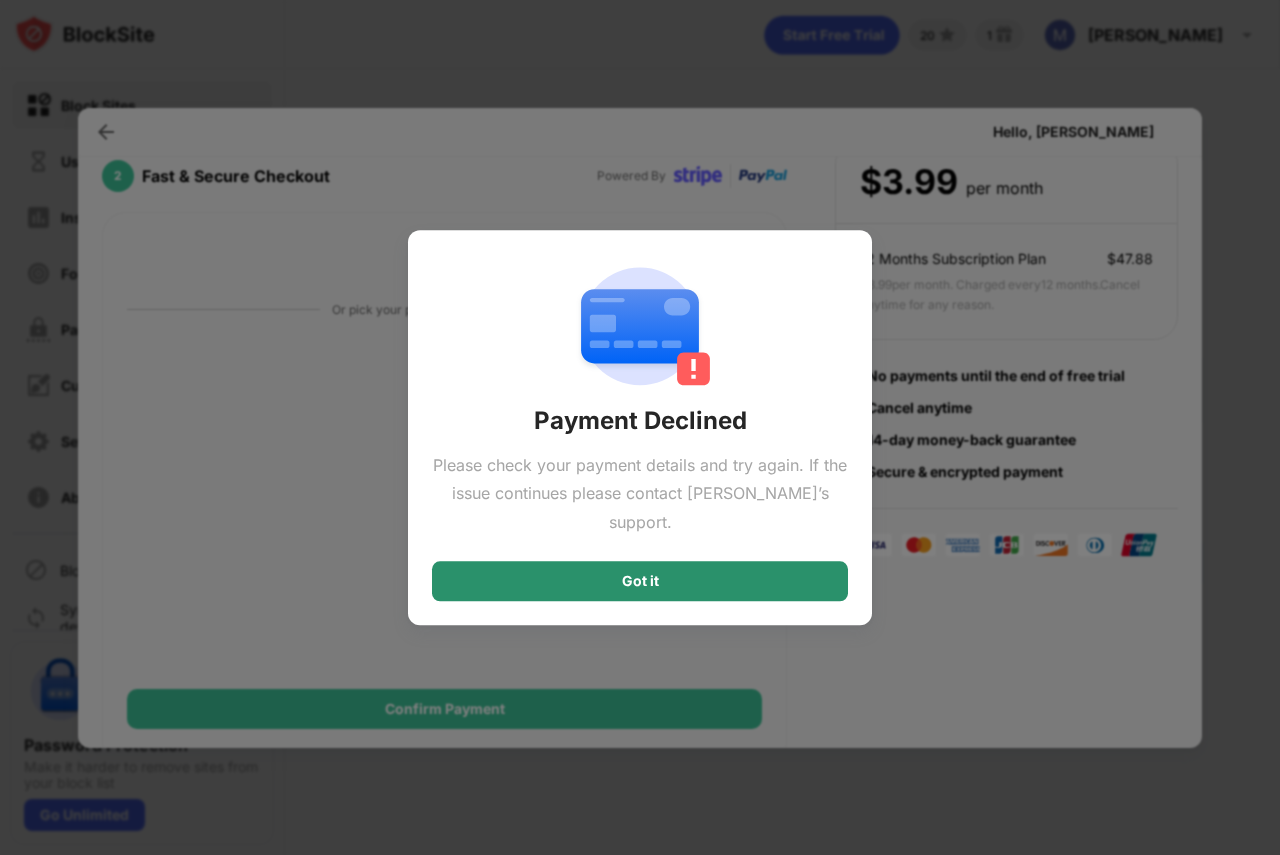 click on "Got it" at bounding box center (640, 581) 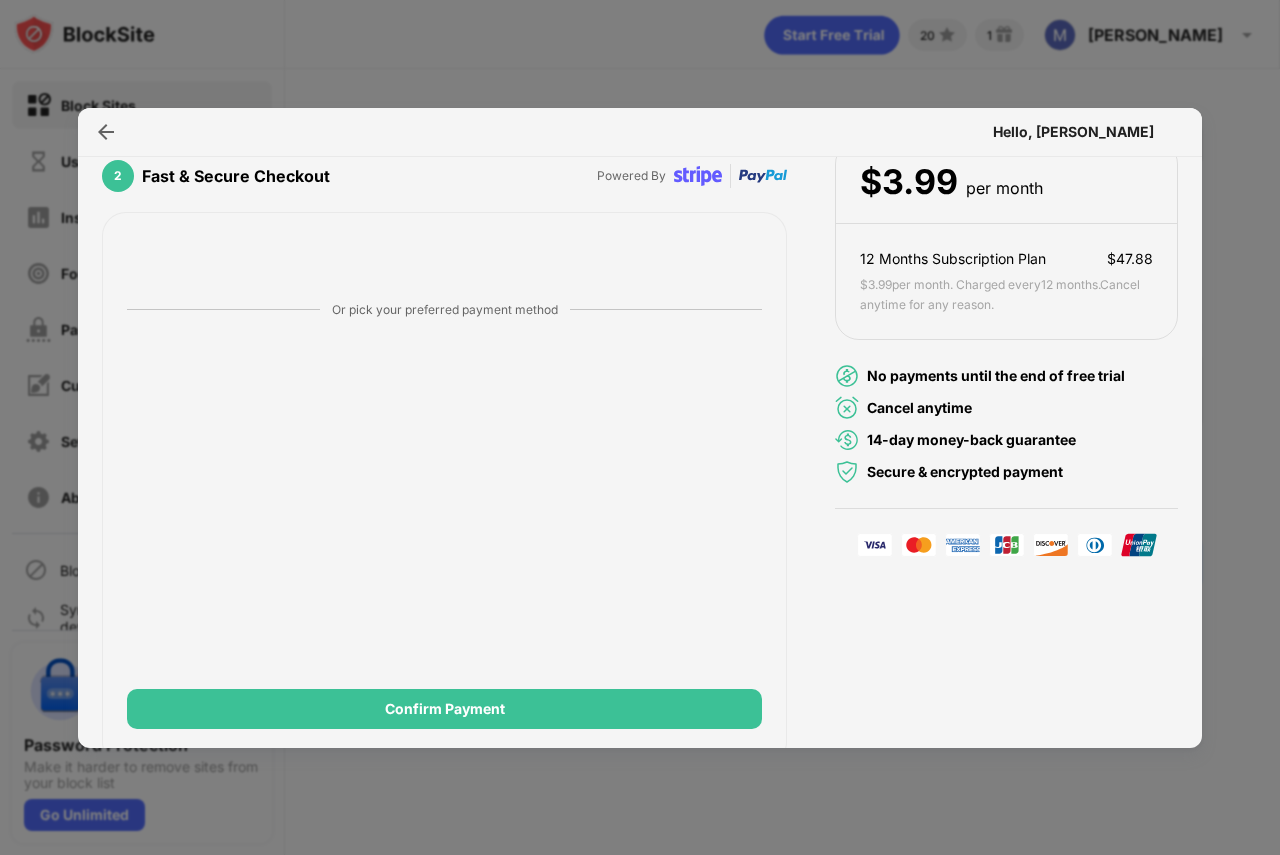click on "Hello, Mahmoud" at bounding box center [640, 132] 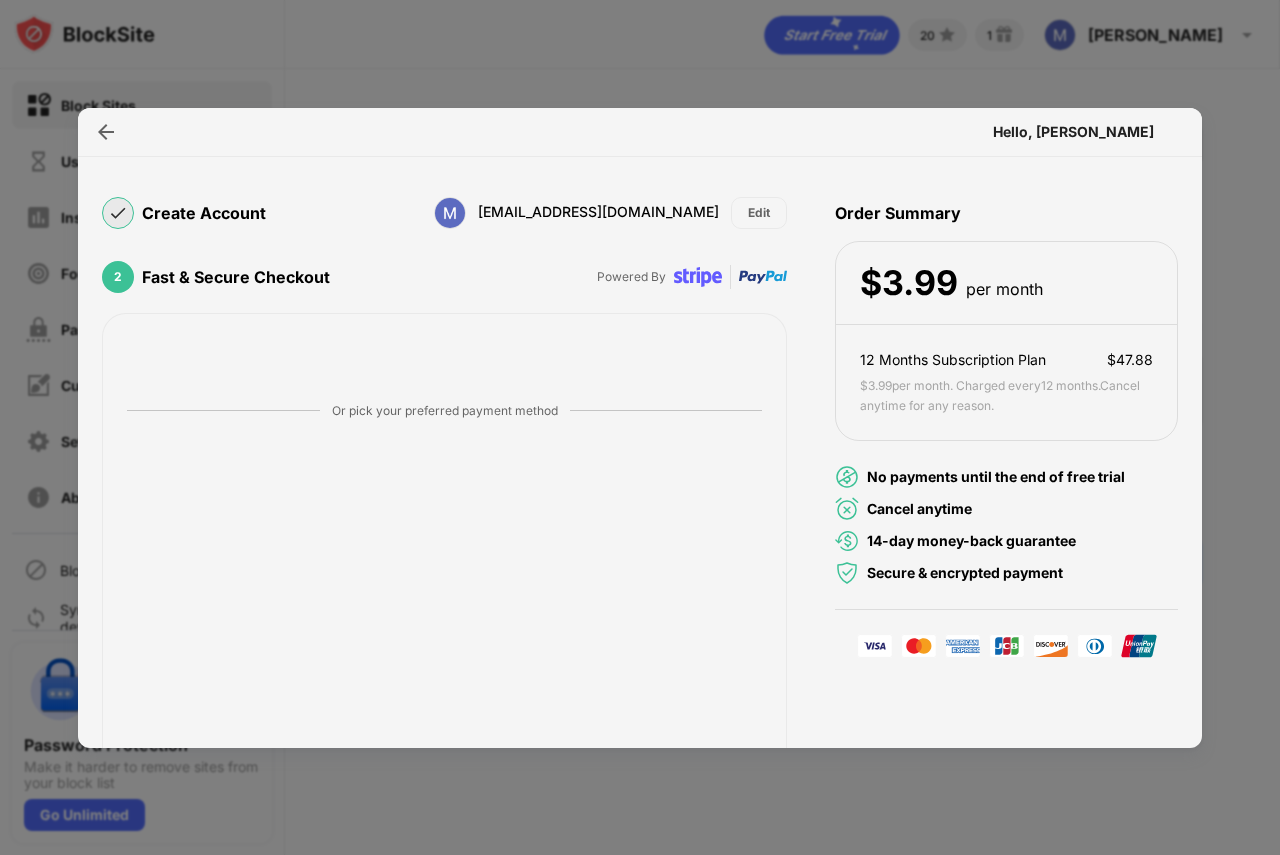 scroll, scrollTop: 0, scrollLeft: 0, axis: both 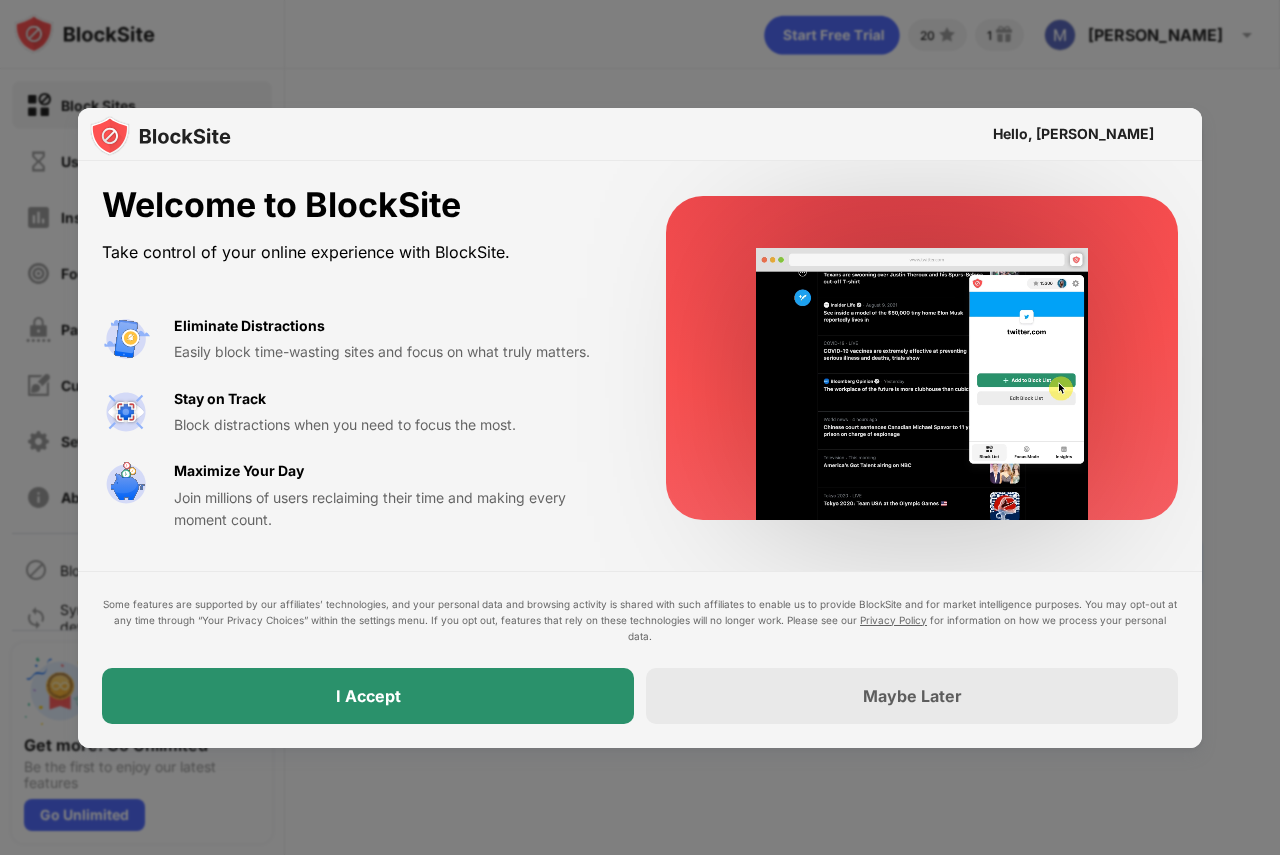 click on "I Accept" at bounding box center [368, 696] 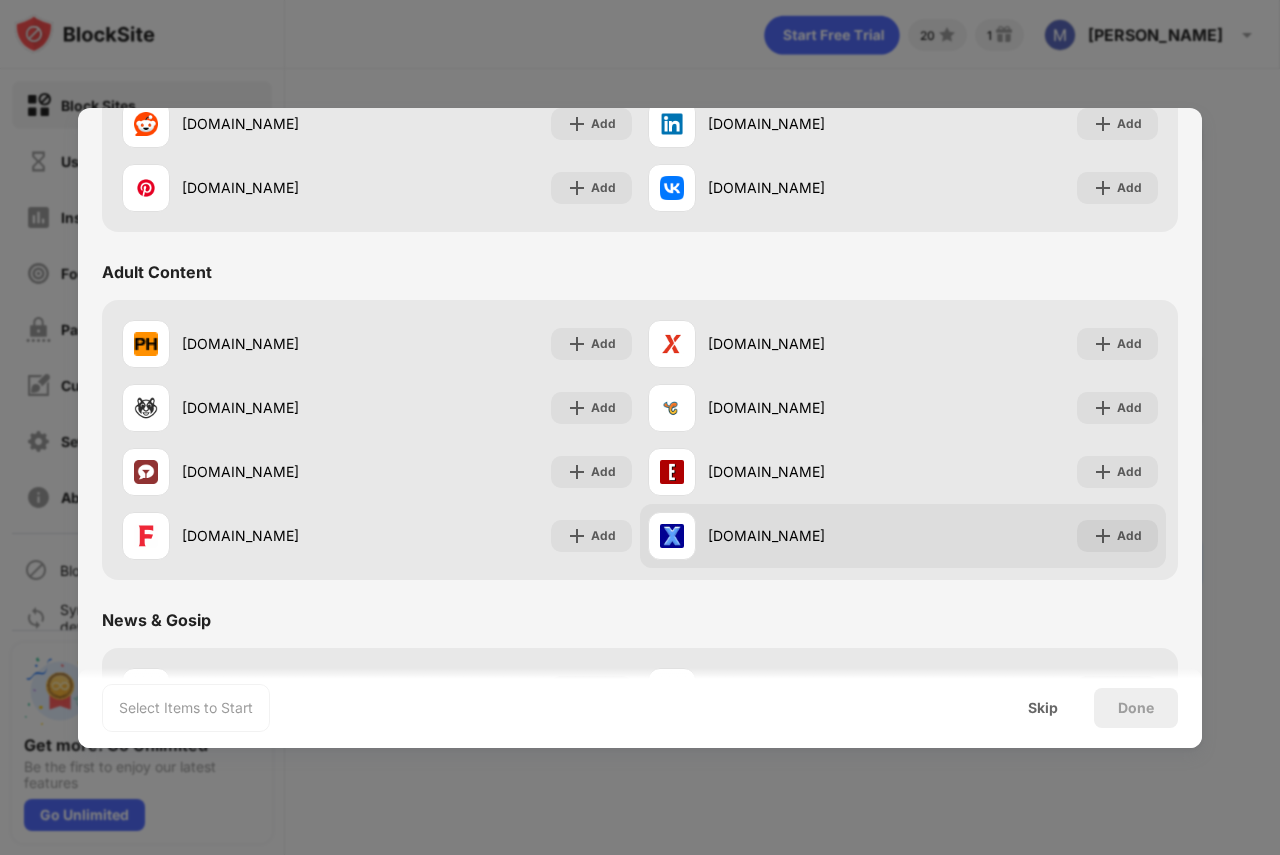 scroll, scrollTop: 800, scrollLeft: 0, axis: vertical 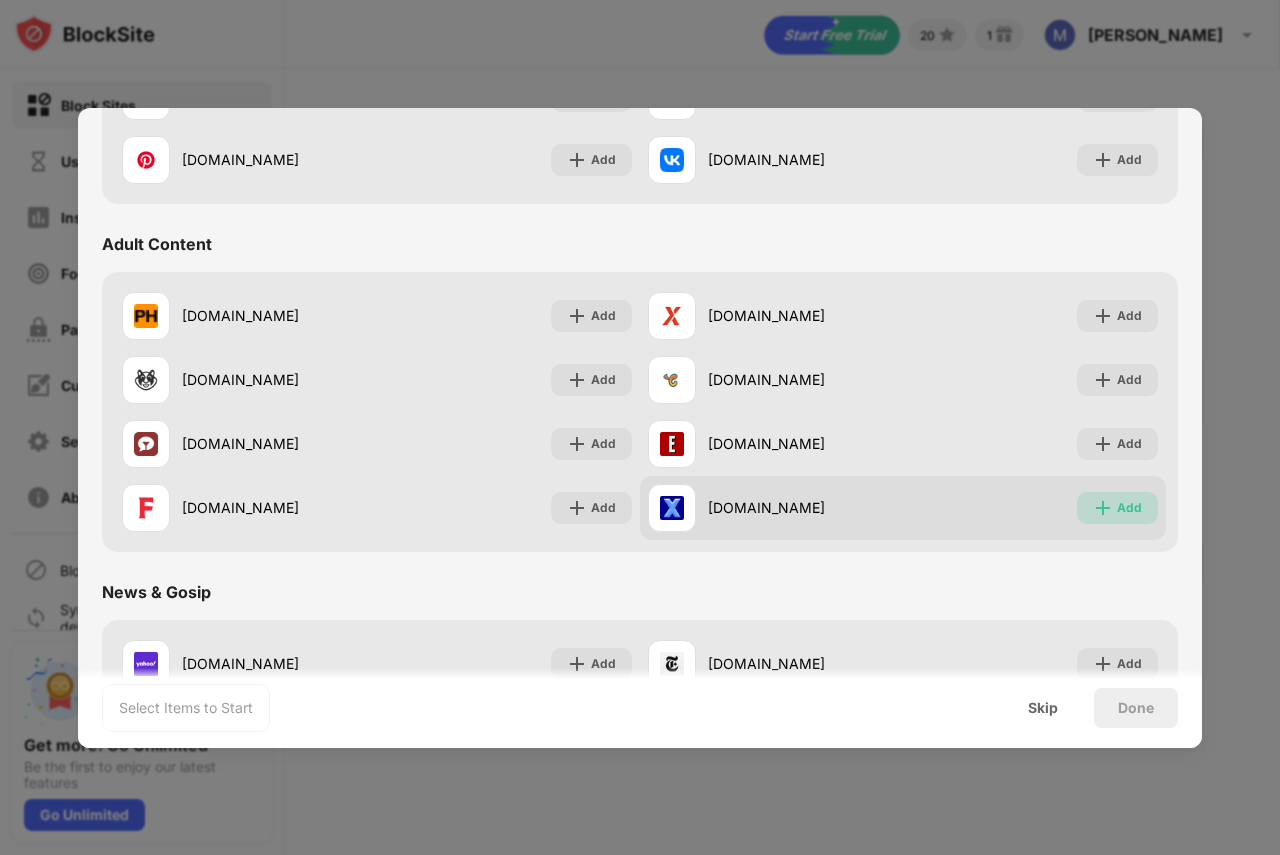 click on "Add" at bounding box center (1117, 508) 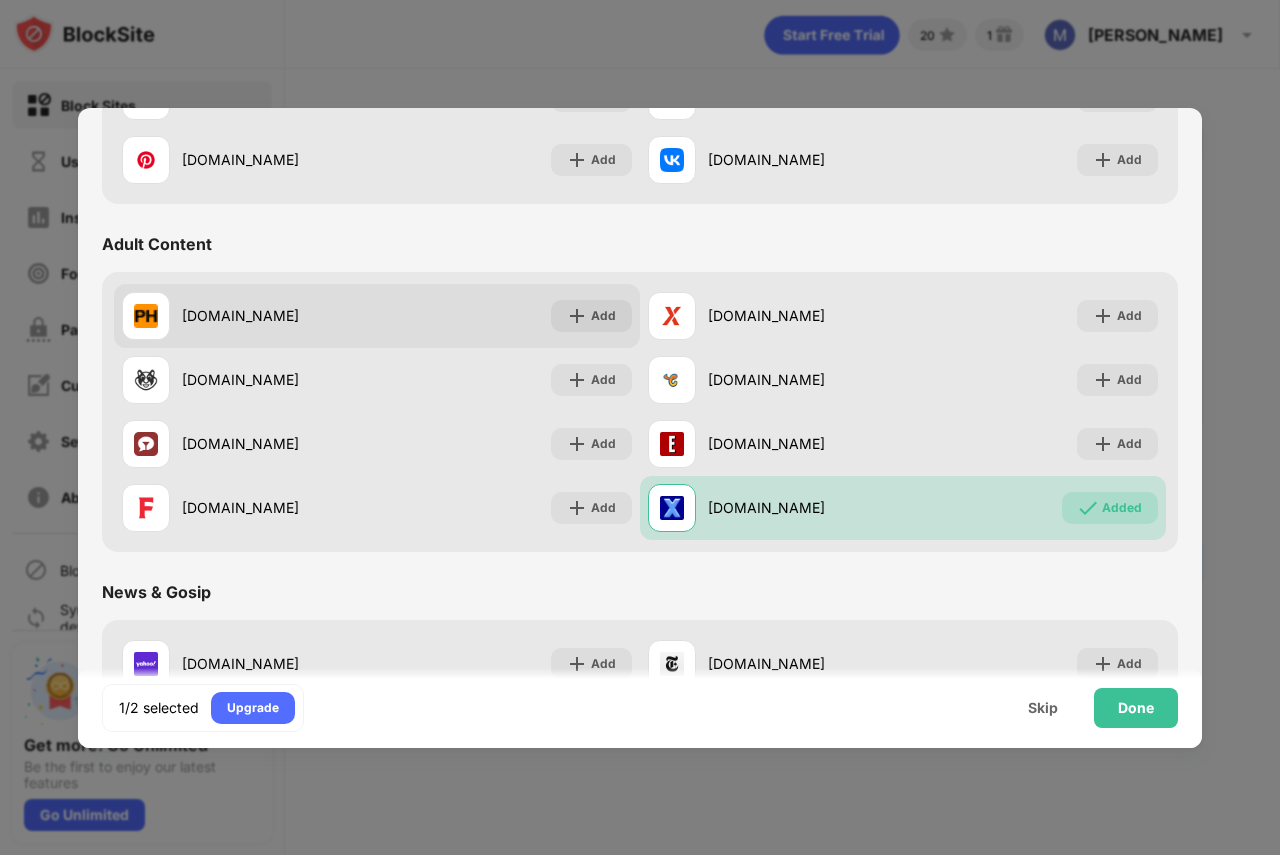 click on "pornhub.com" at bounding box center (279, 315) 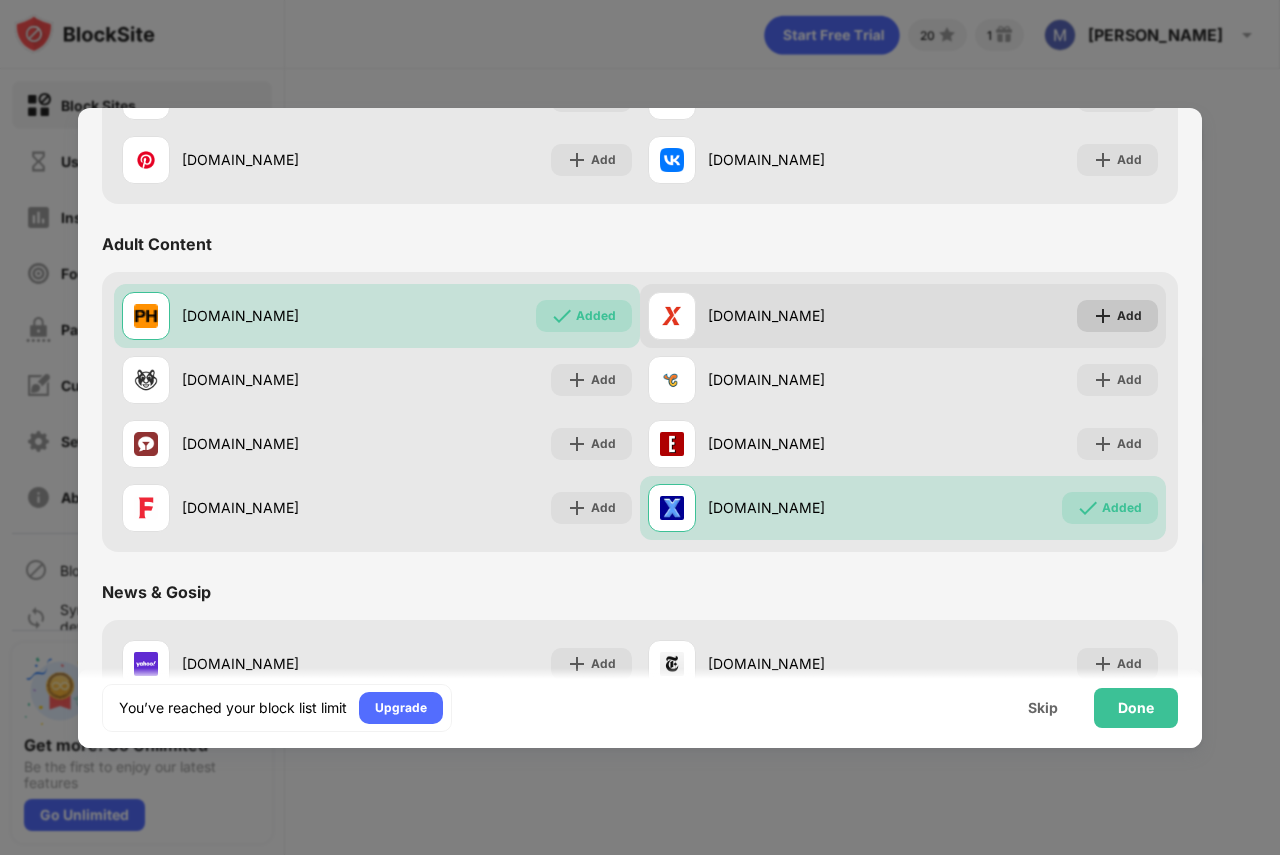 click on "Add" at bounding box center (1129, 316) 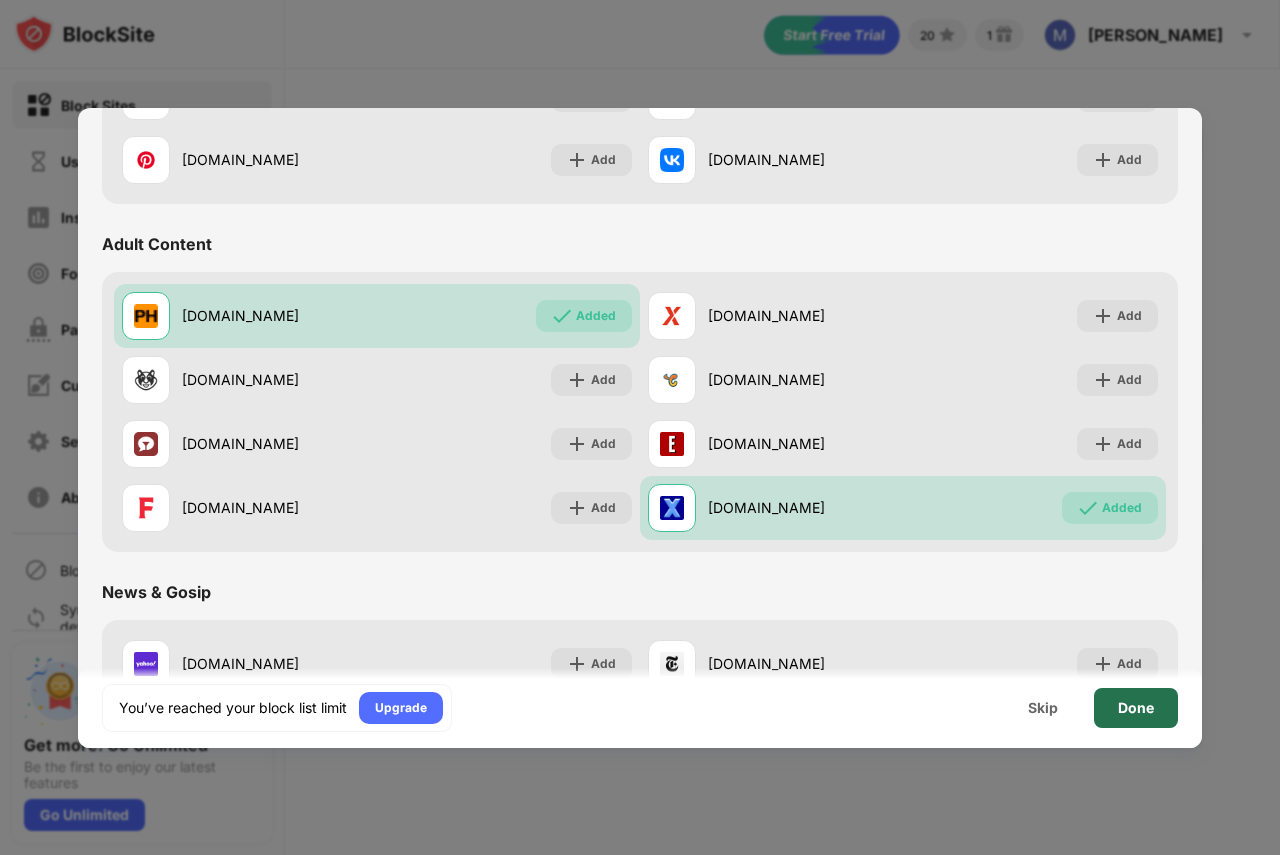 click on "Done" at bounding box center (1136, 708) 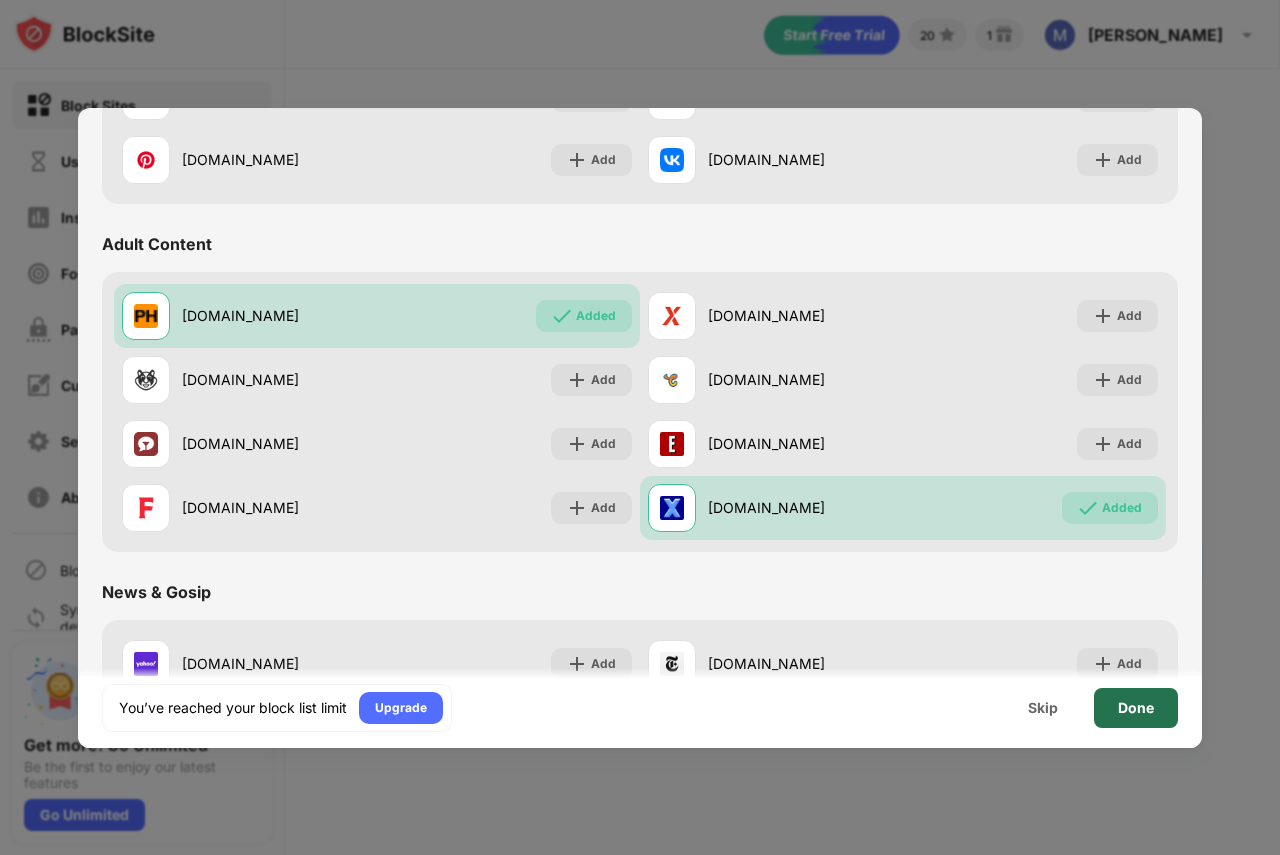 scroll, scrollTop: 0, scrollLeft: 0, axis: both 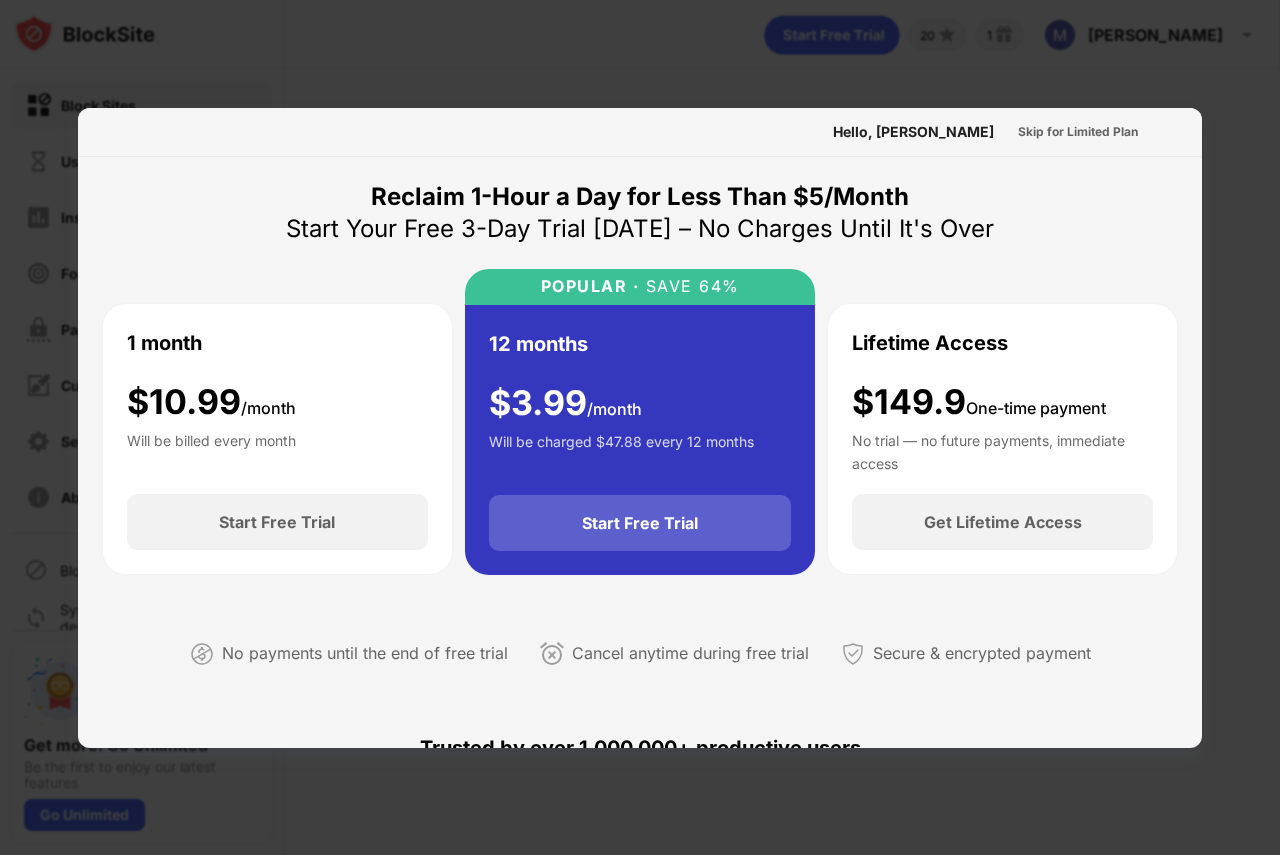 click on "Start Free Trial" at bounding box center [640, 523] 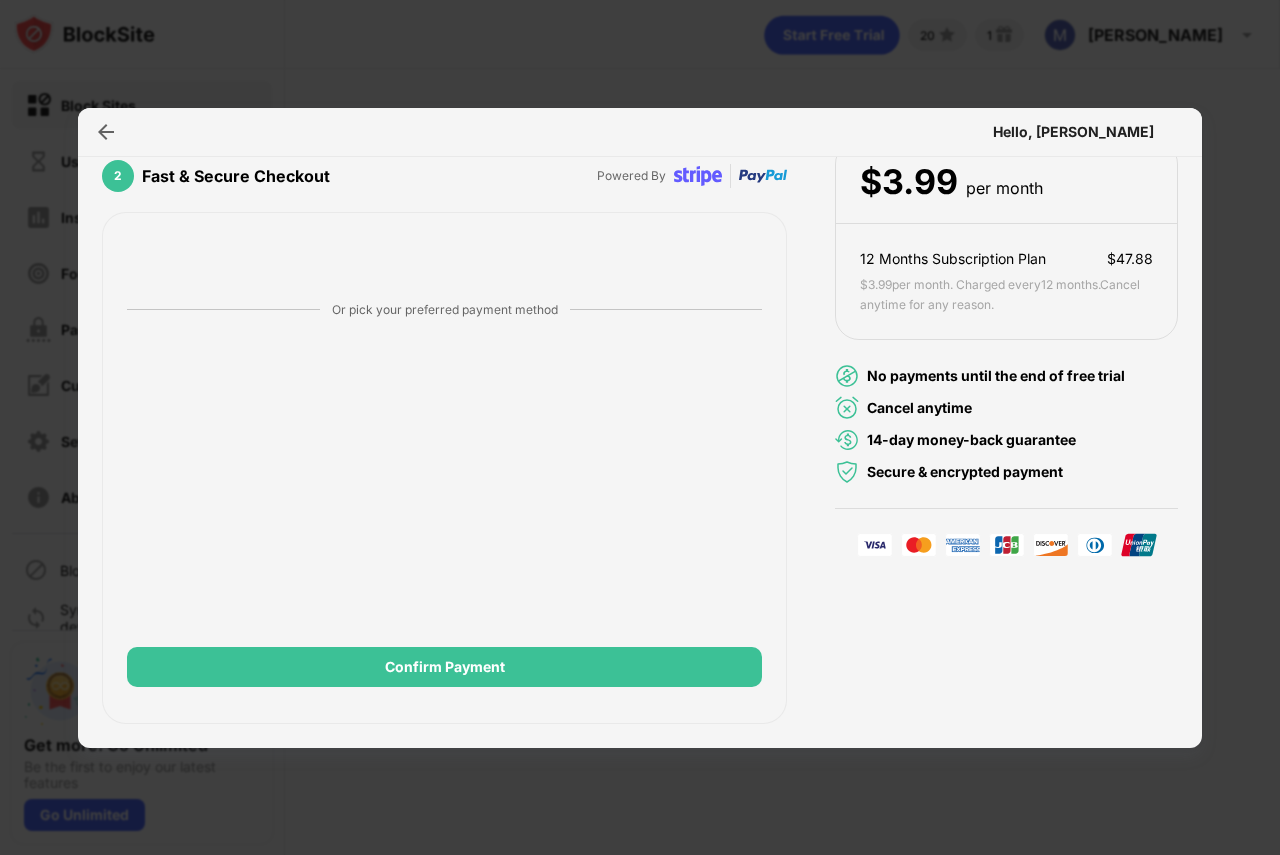 scroll, scrollTop: 0, scrollLeft: 0, axis: both 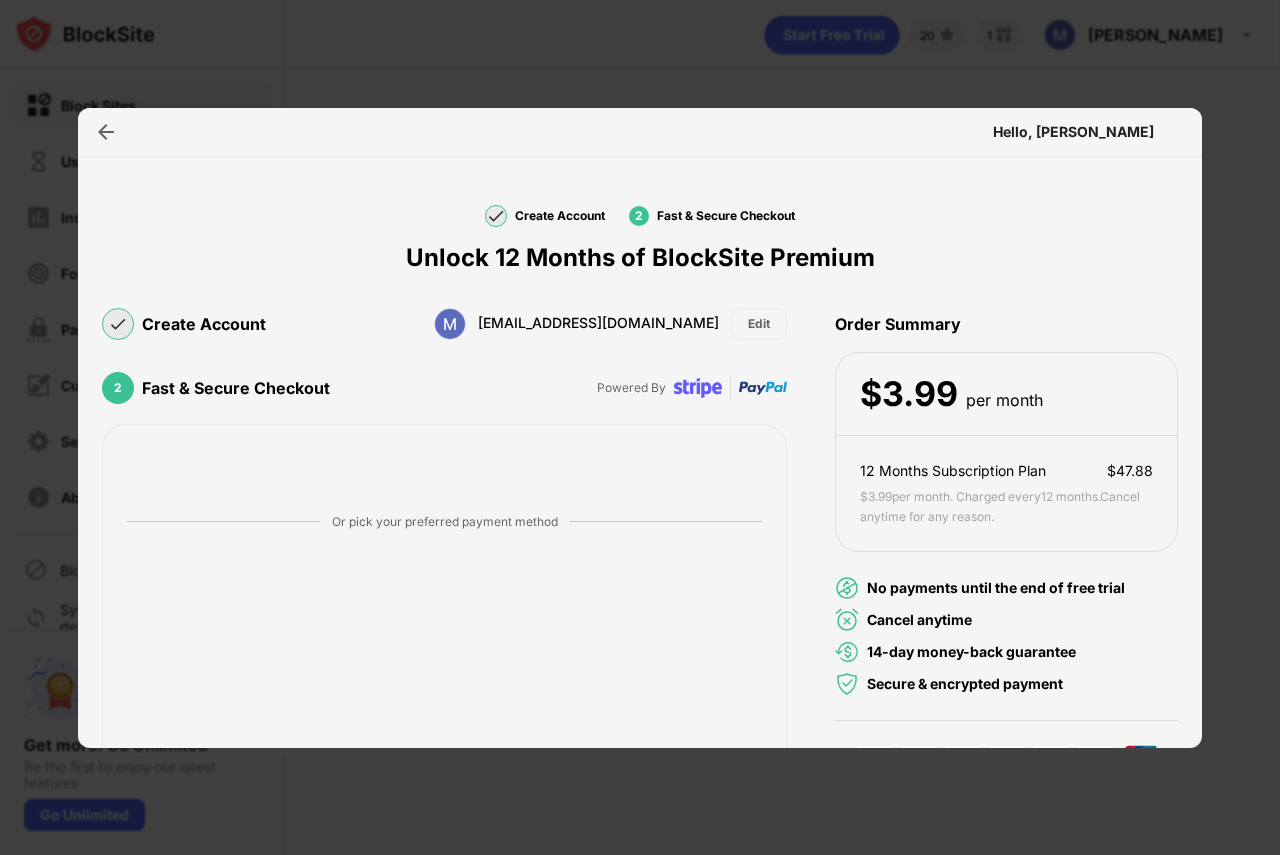 click on "Create Account" at bounding box center [204, 324] 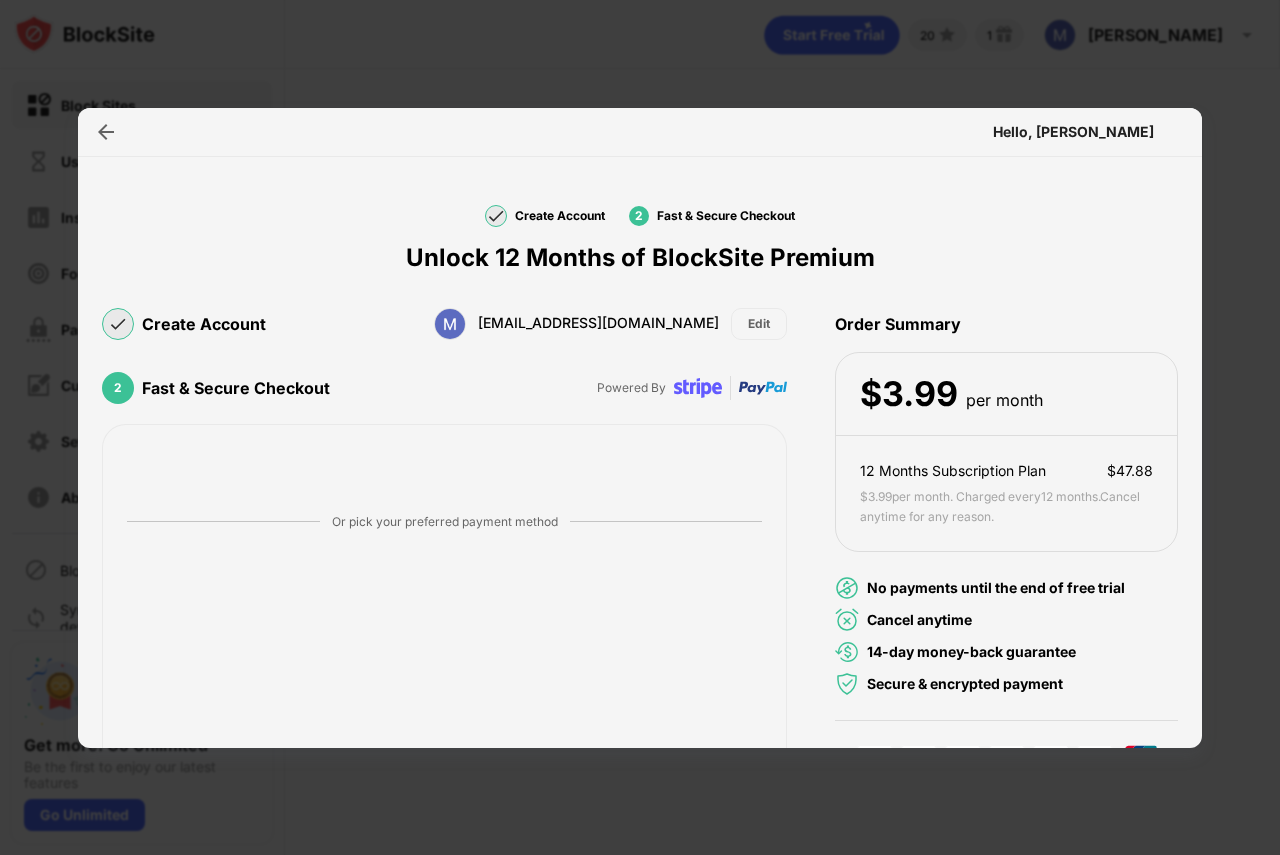 click on "Hello, Mahmoud" at bounding box center (640, 132) 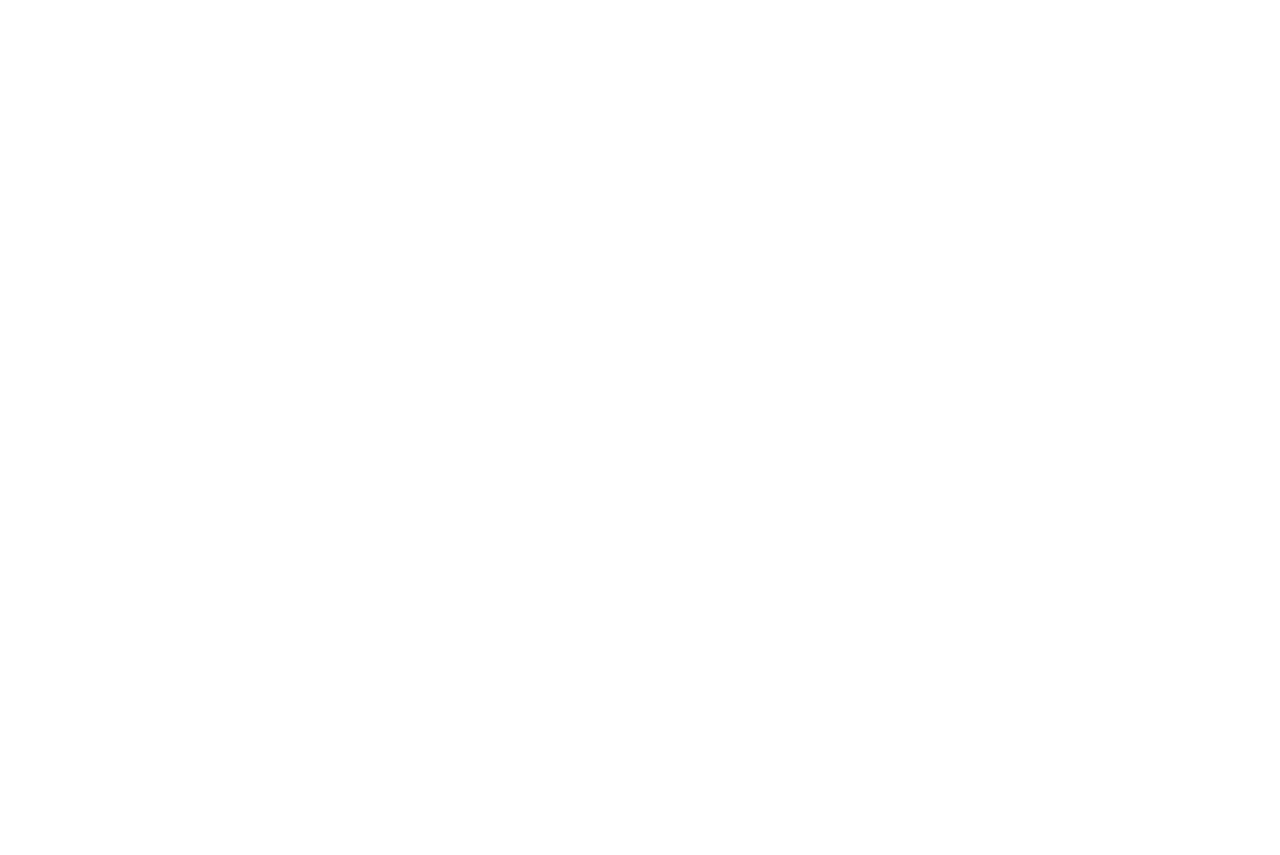 scroll, scrollTop: 0, scrollLeft: 0, axis: both 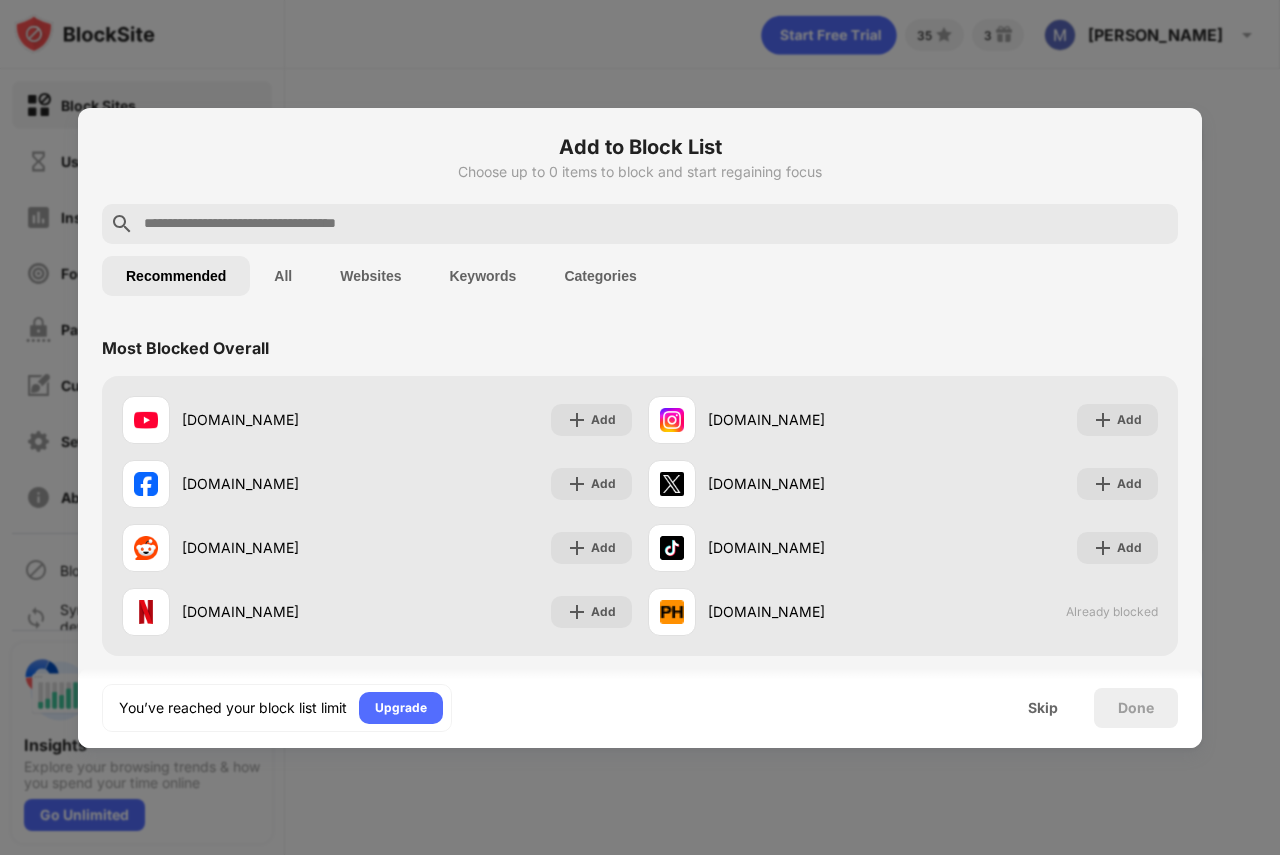 click on "Done" at bounding box center [1136, 708] 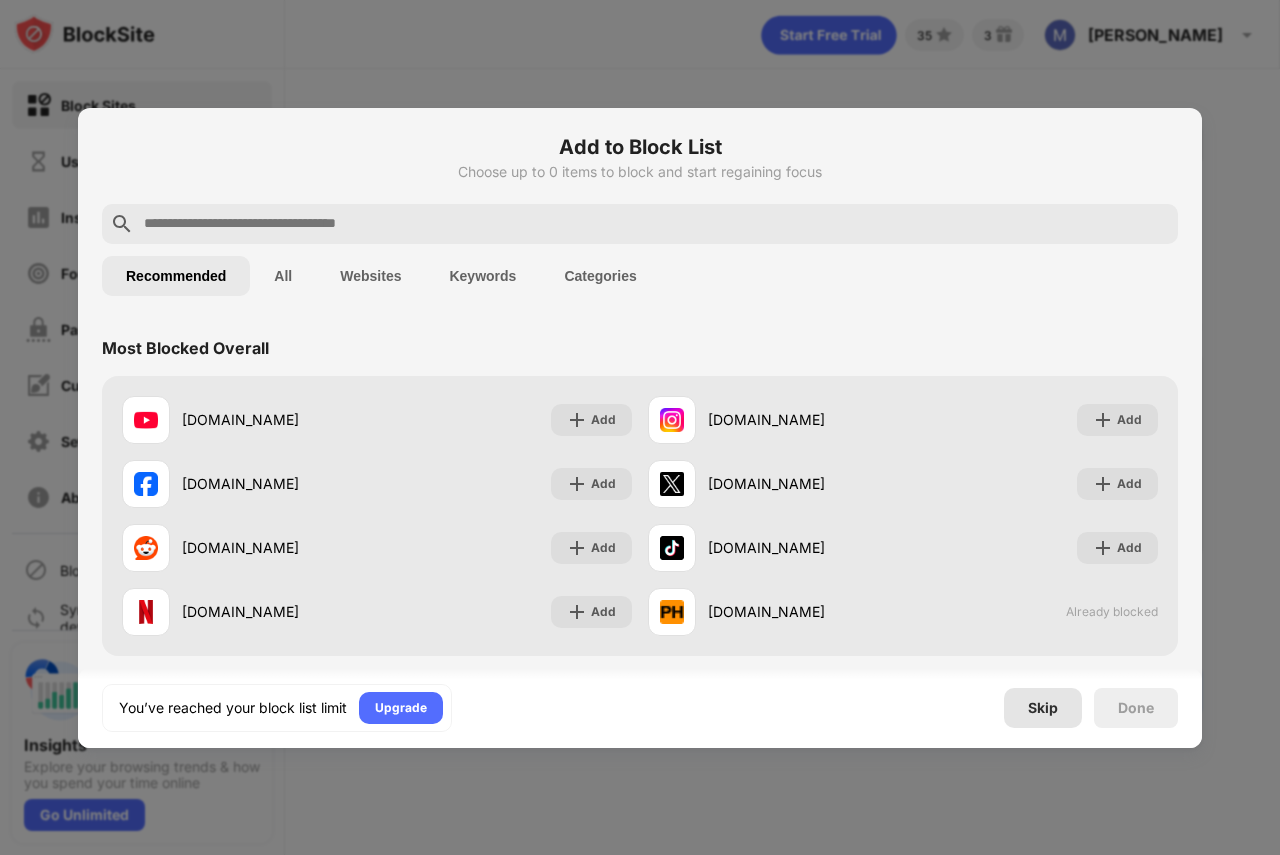 click on "Skip" at bounding box center (1043, 708) 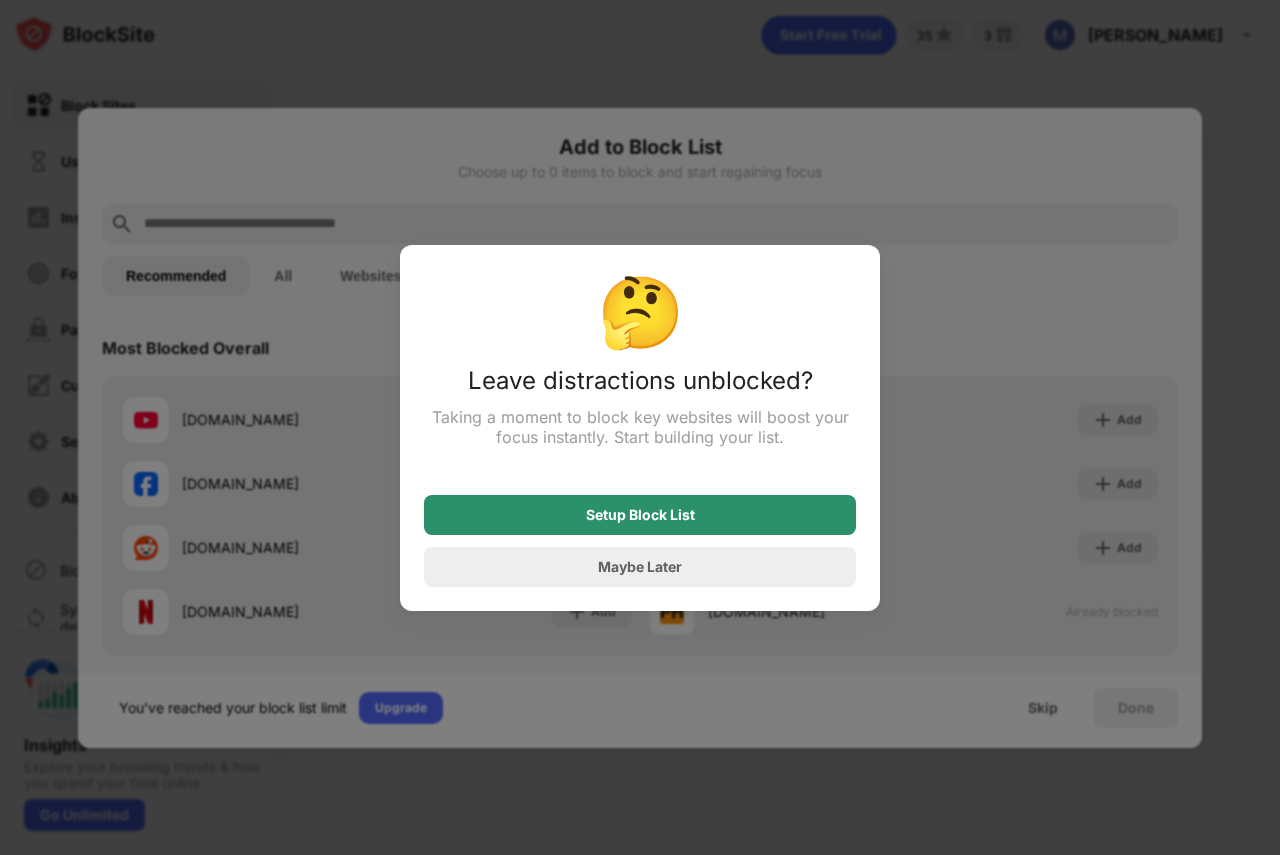click on "Setup Block List" at bounding box center (640, 515) 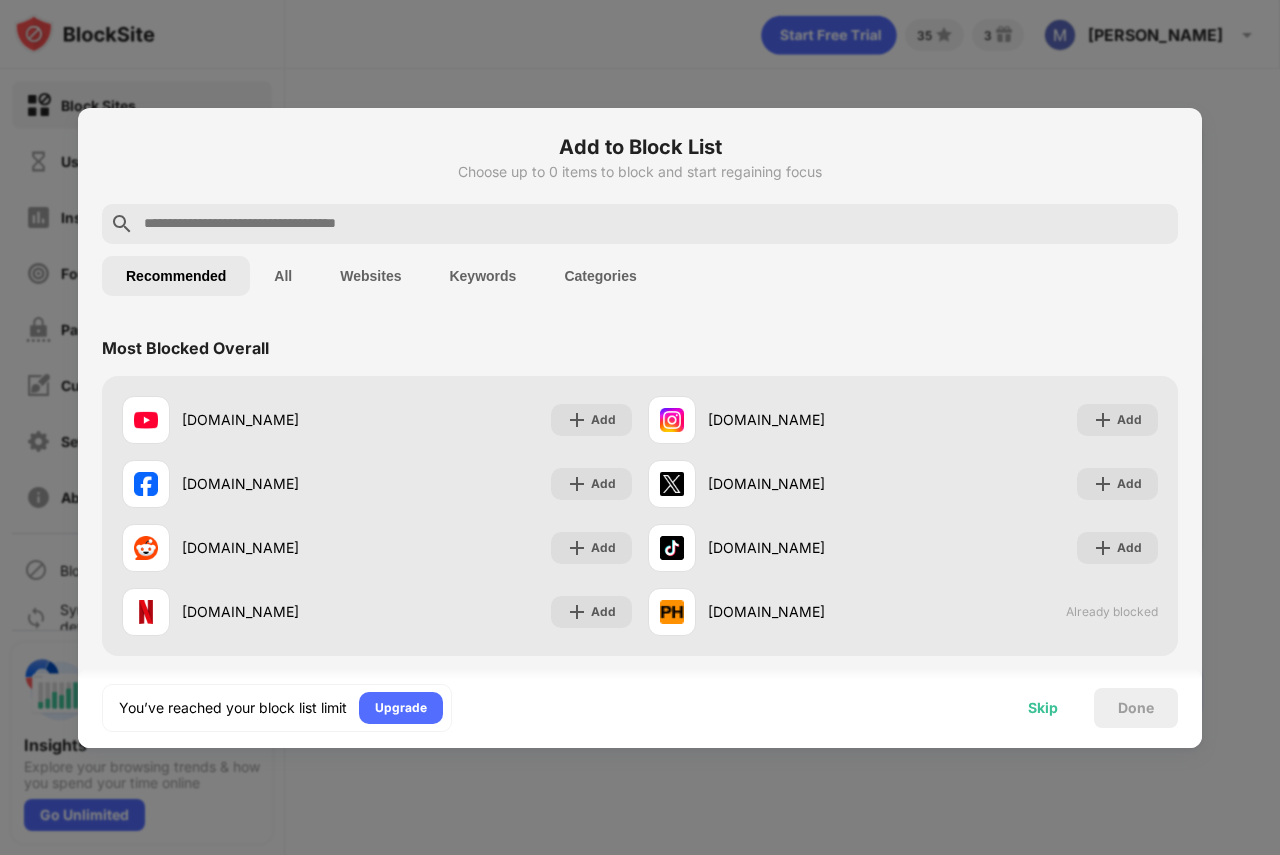click on "Skip" at bounding box center [1043, 708] 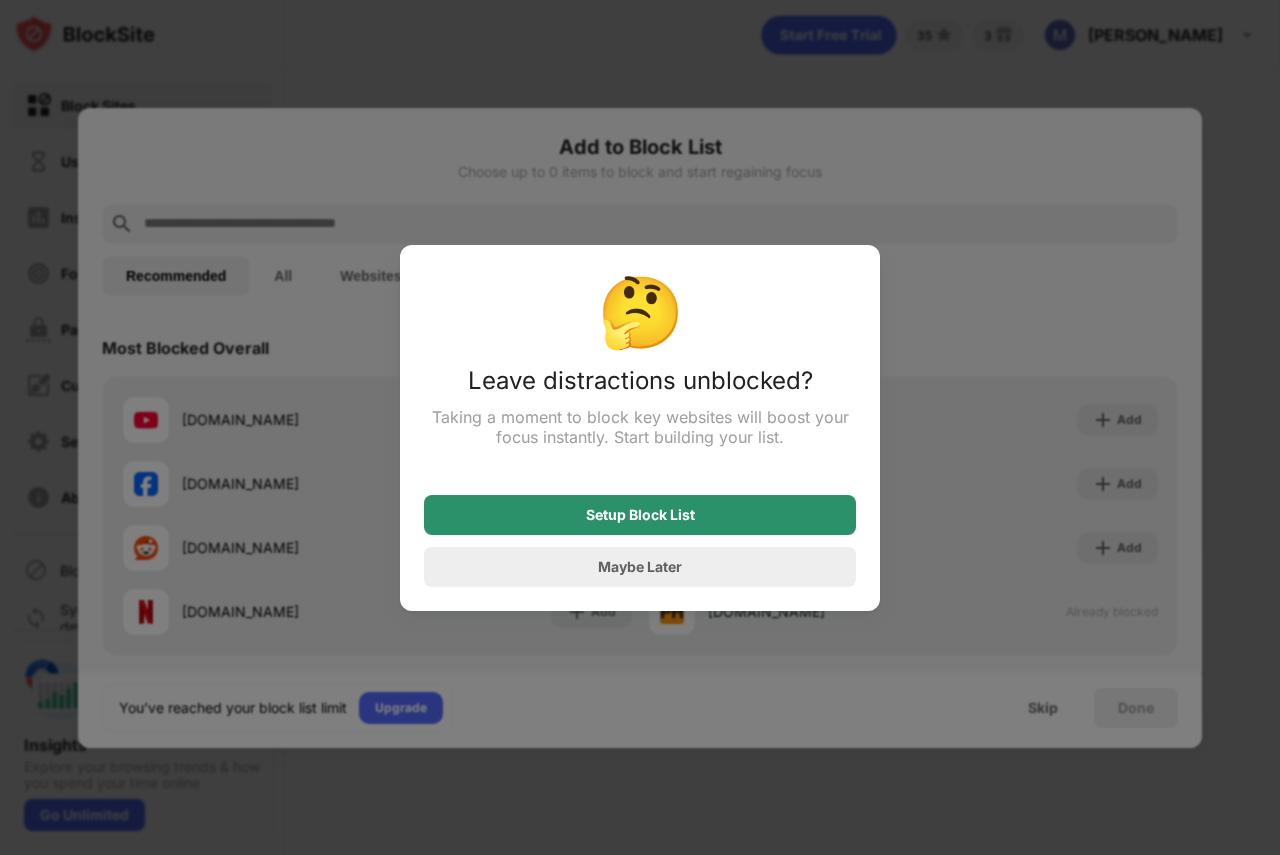 click on "Setup Block List" at bounding box center [640, 515] 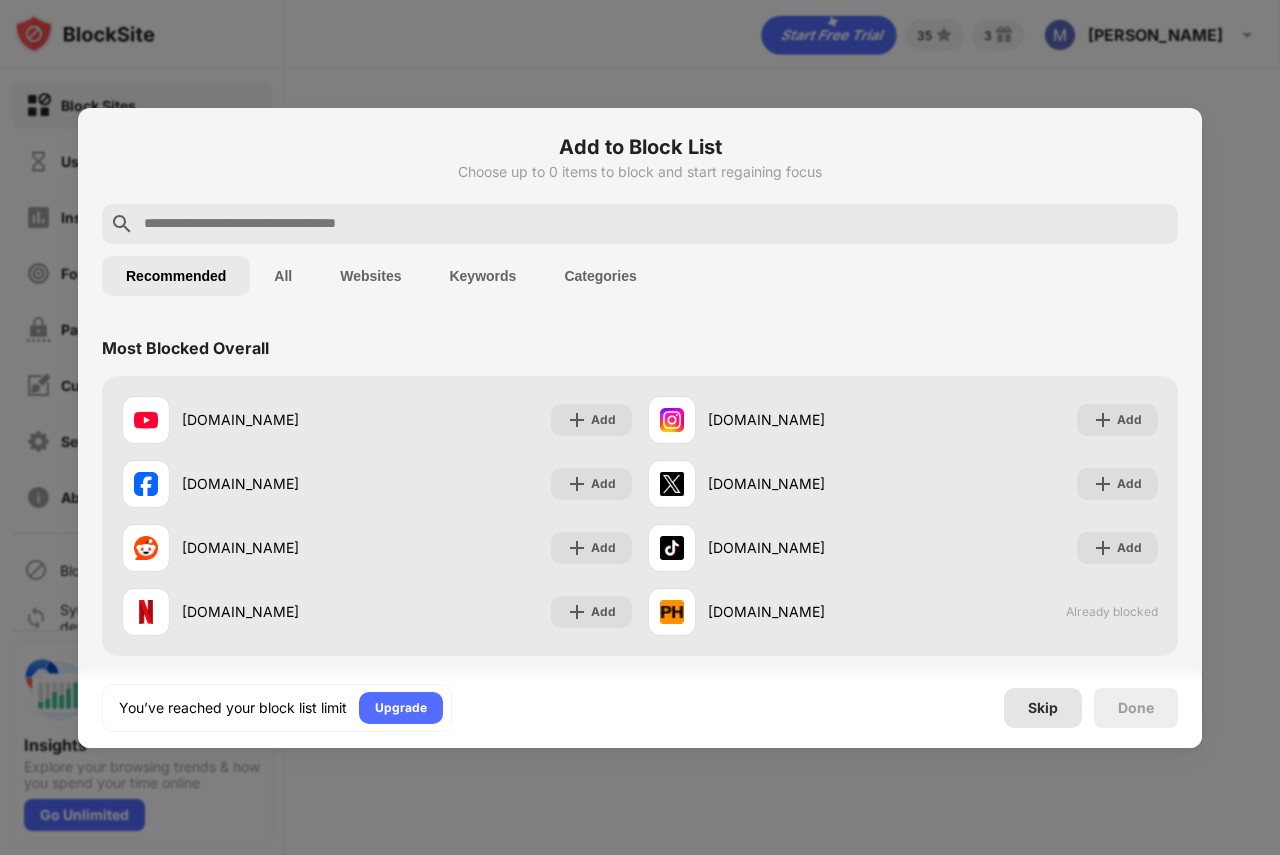 click on "Skip" at bounding box center (1043, 708) 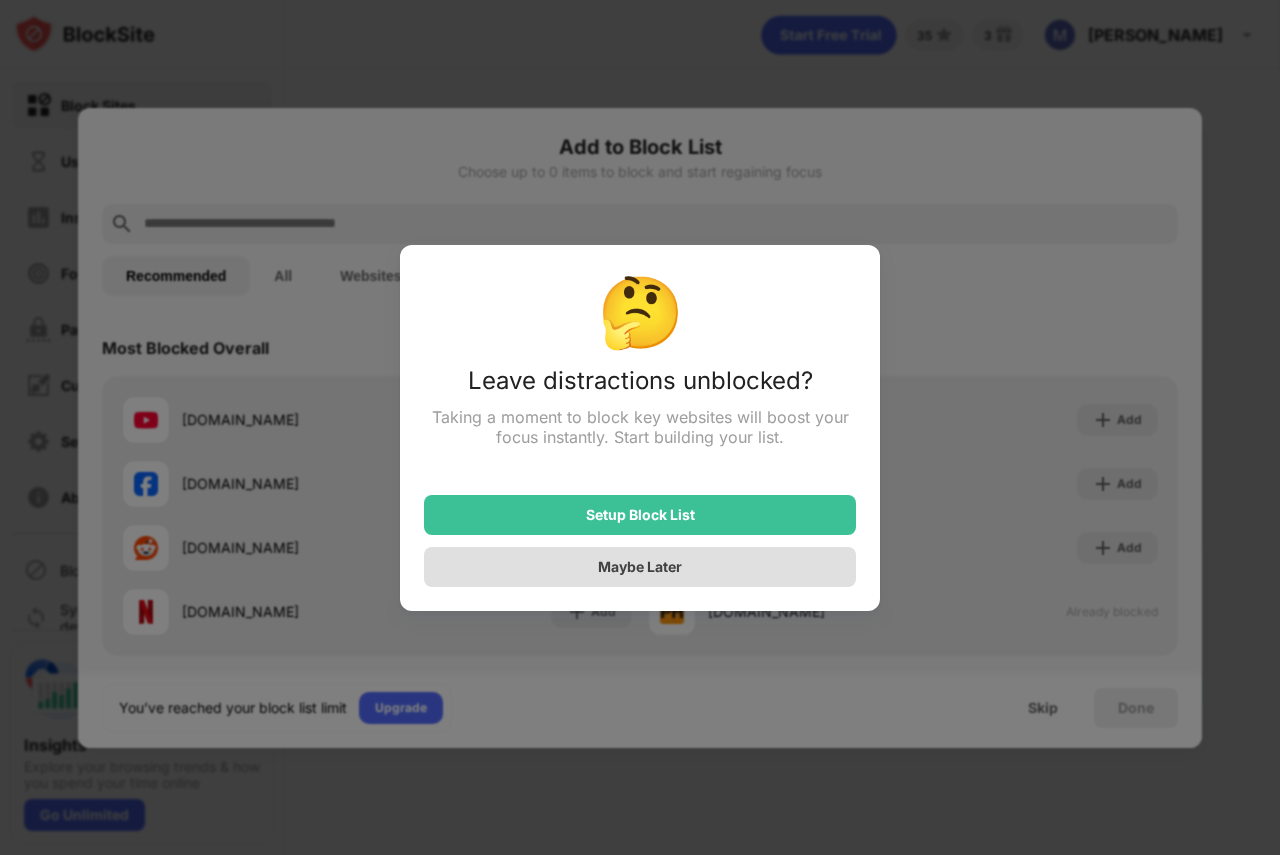 click on "Maybe Later" at bounding box center (640, 566) 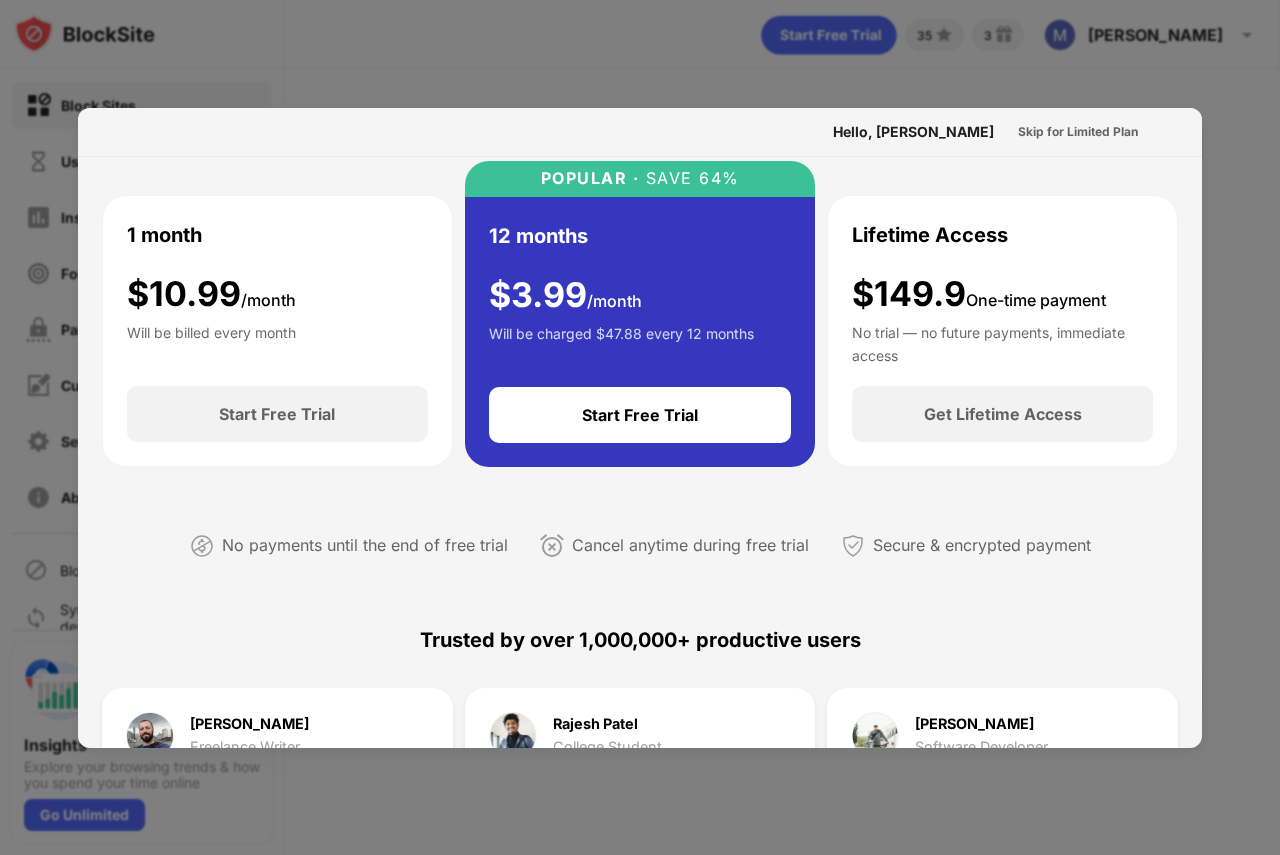 scroll, scrollTop: 0, scrollLeft: 0, axis: both 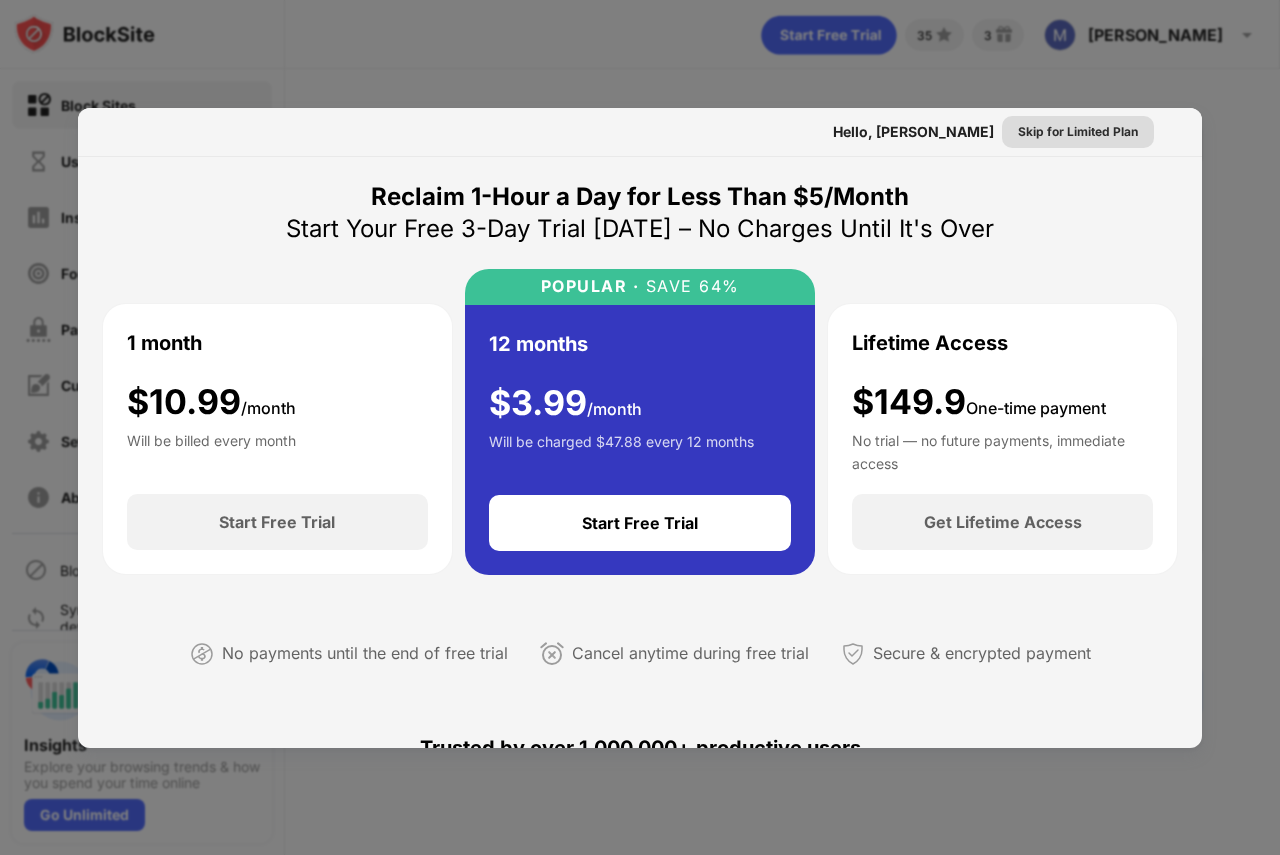 click on "Skip for Limited Plan" at bounding box center (1078, 132) 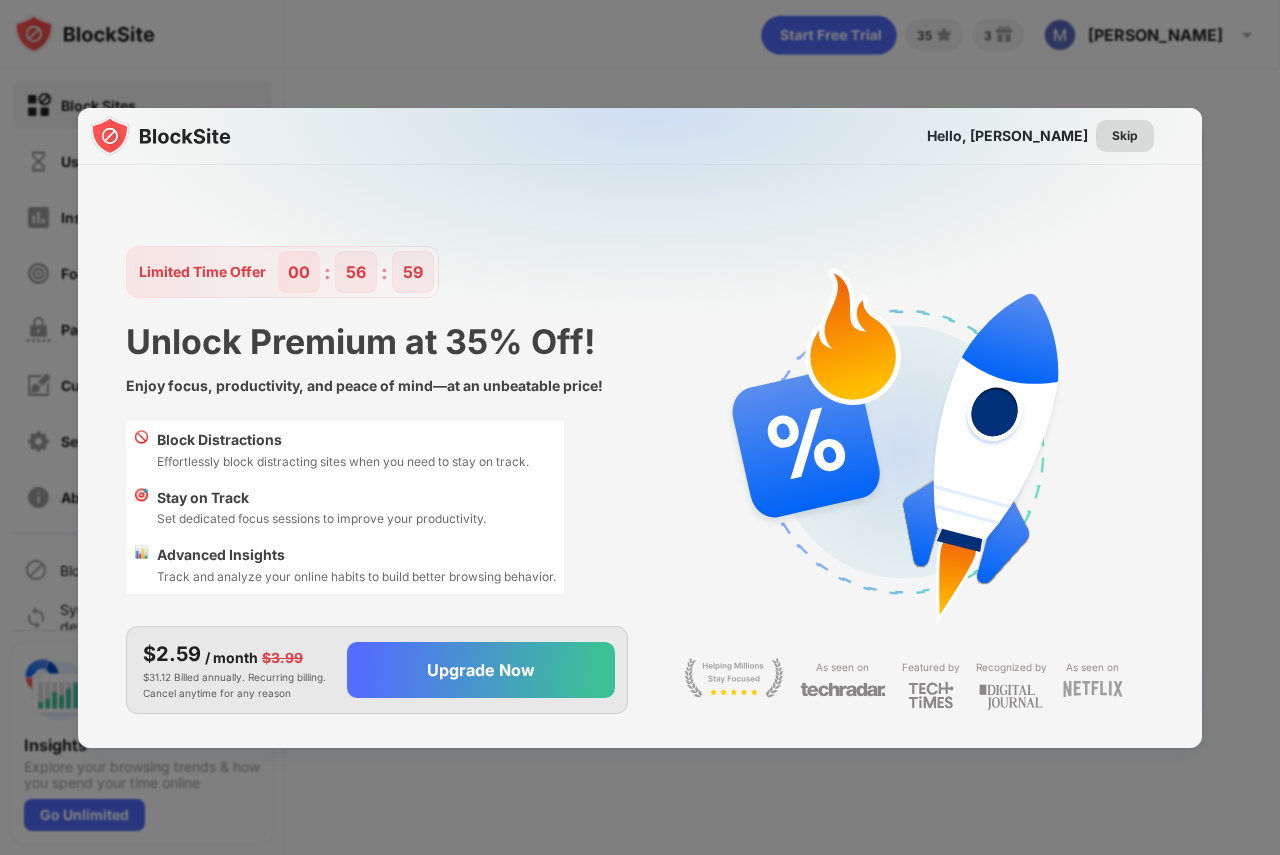 click on "Skip" at bounding box center (1125, 136) 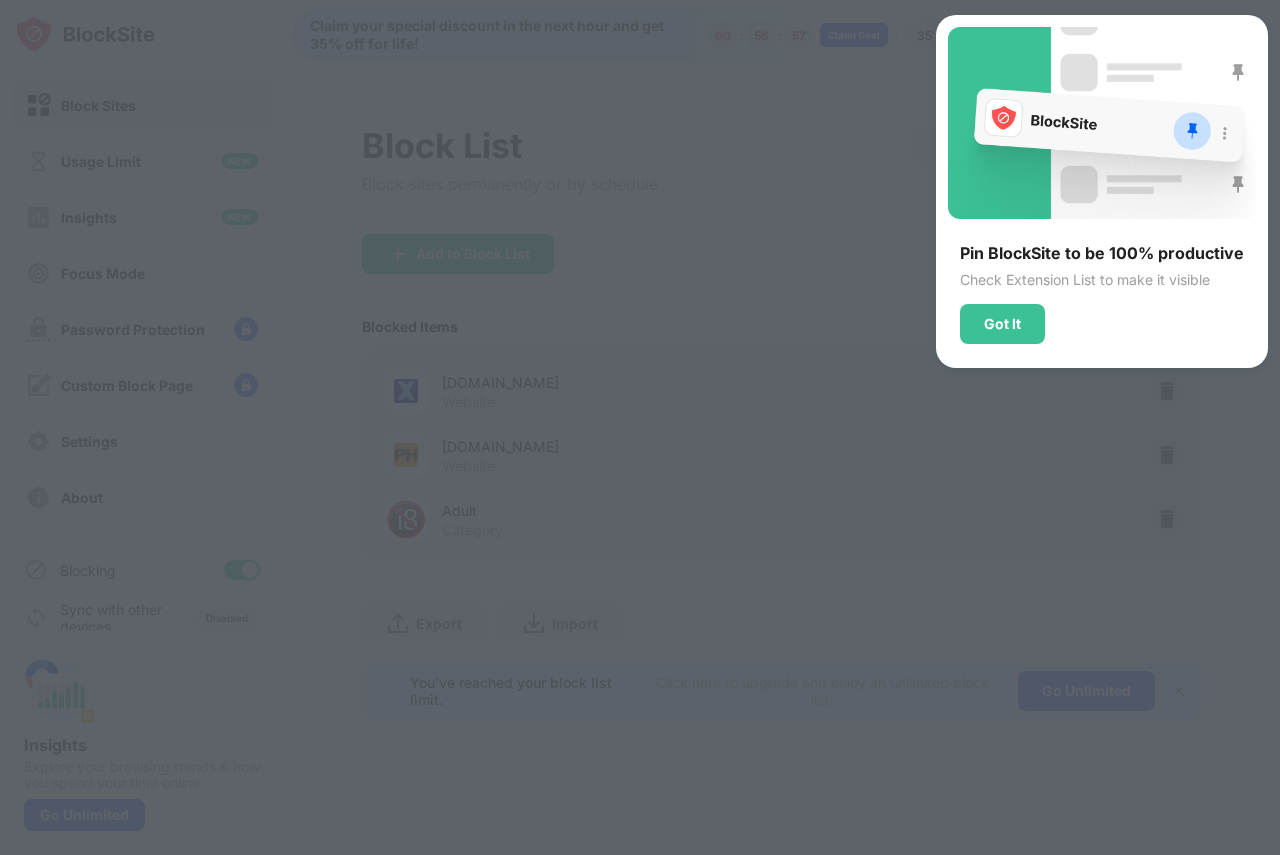 click at bounding box center (640, 427) 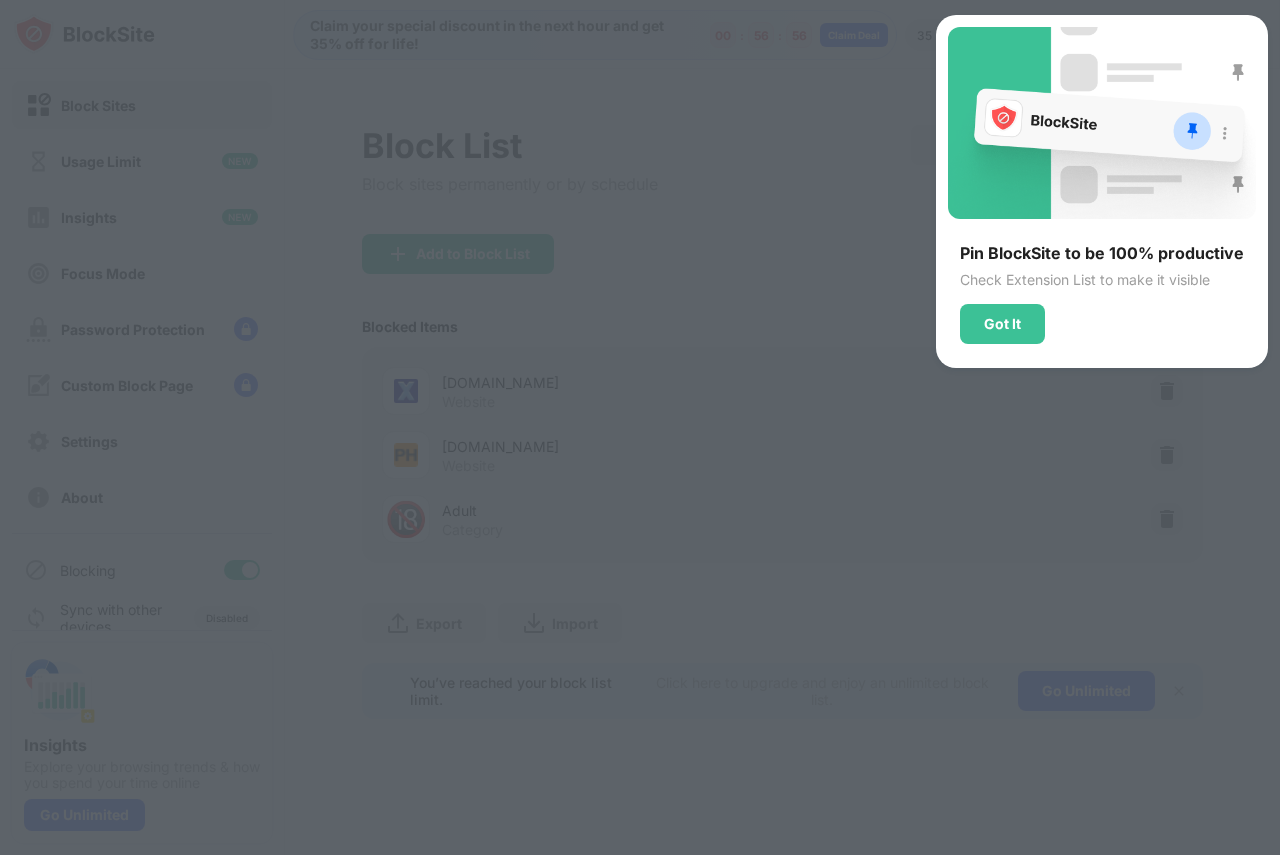 click at bounding box center [1102, 123] 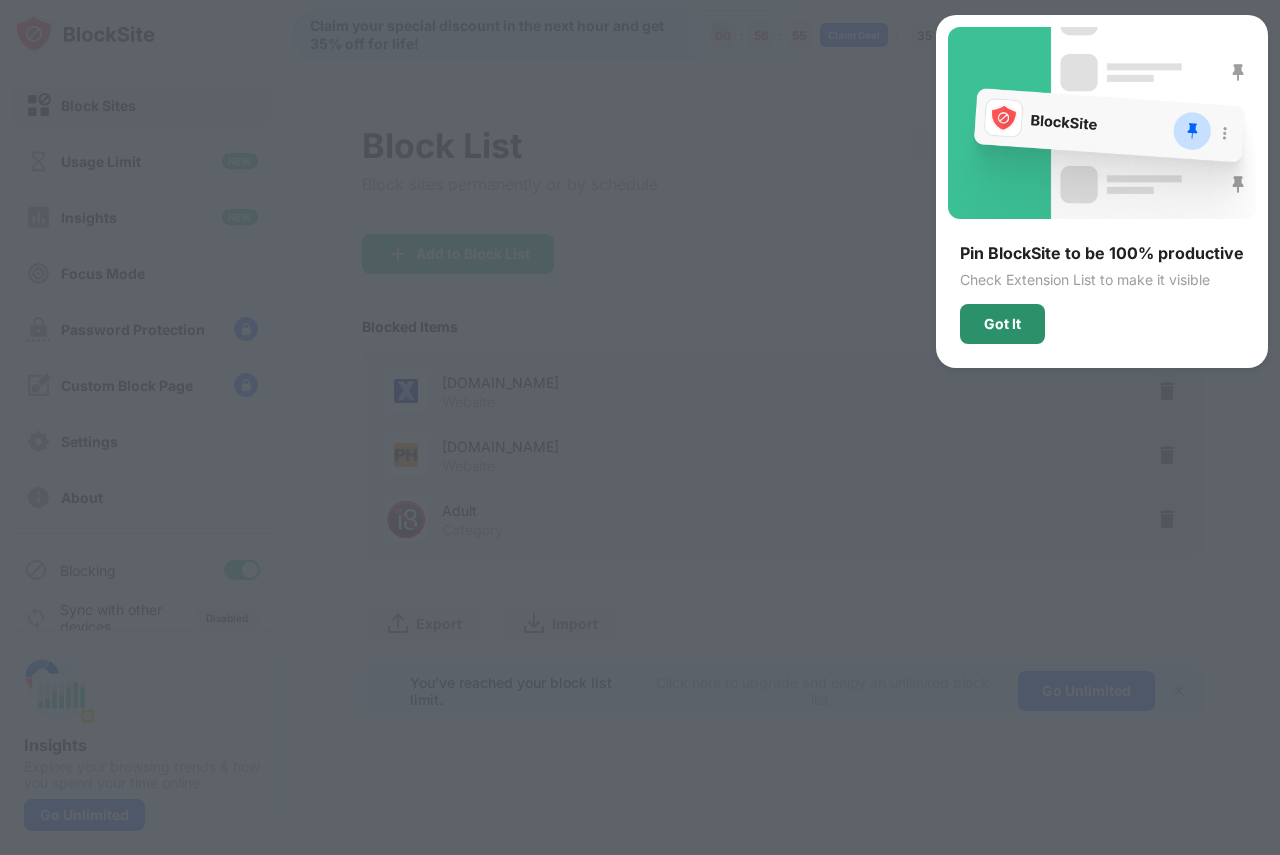 click on "Got It" at bounding box center [1002, 324] 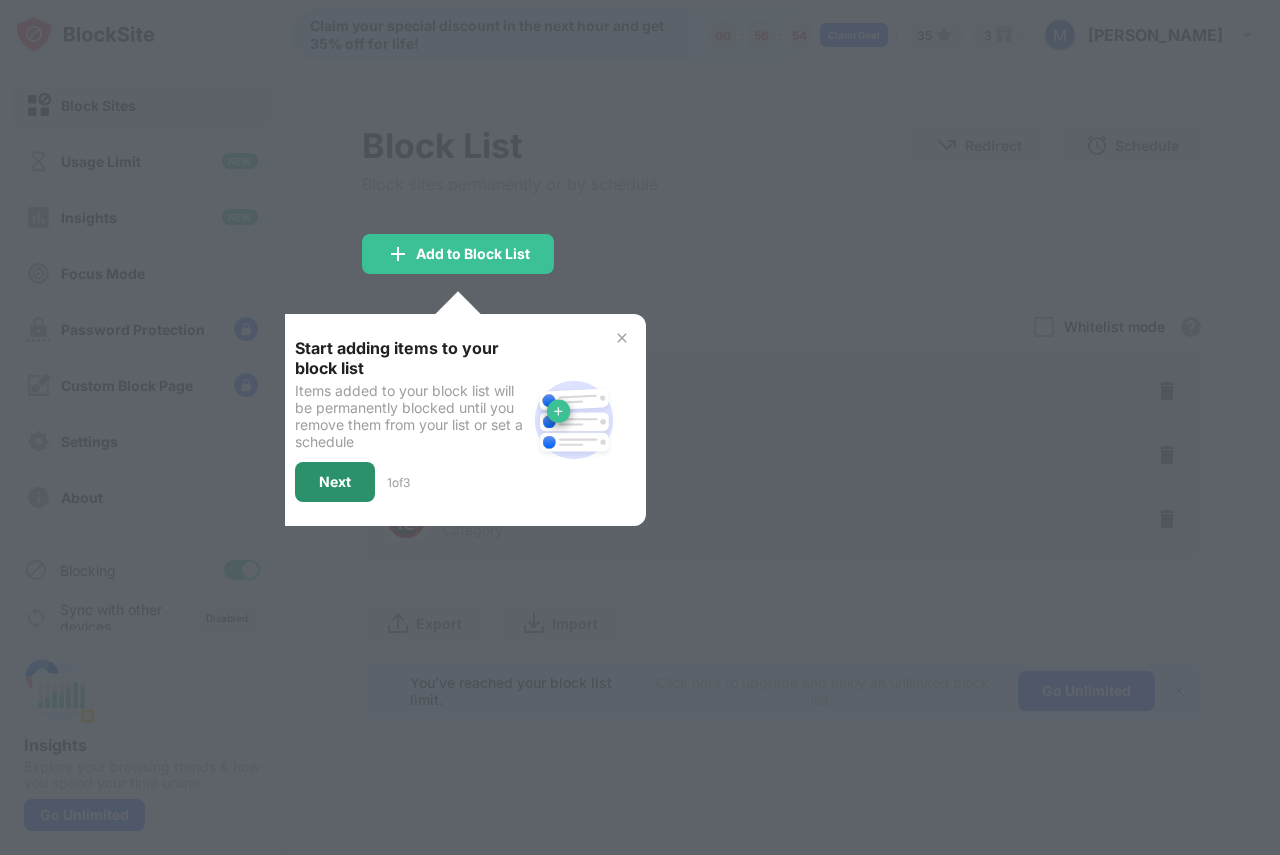click on "Next" at bounding box center (335, 482) 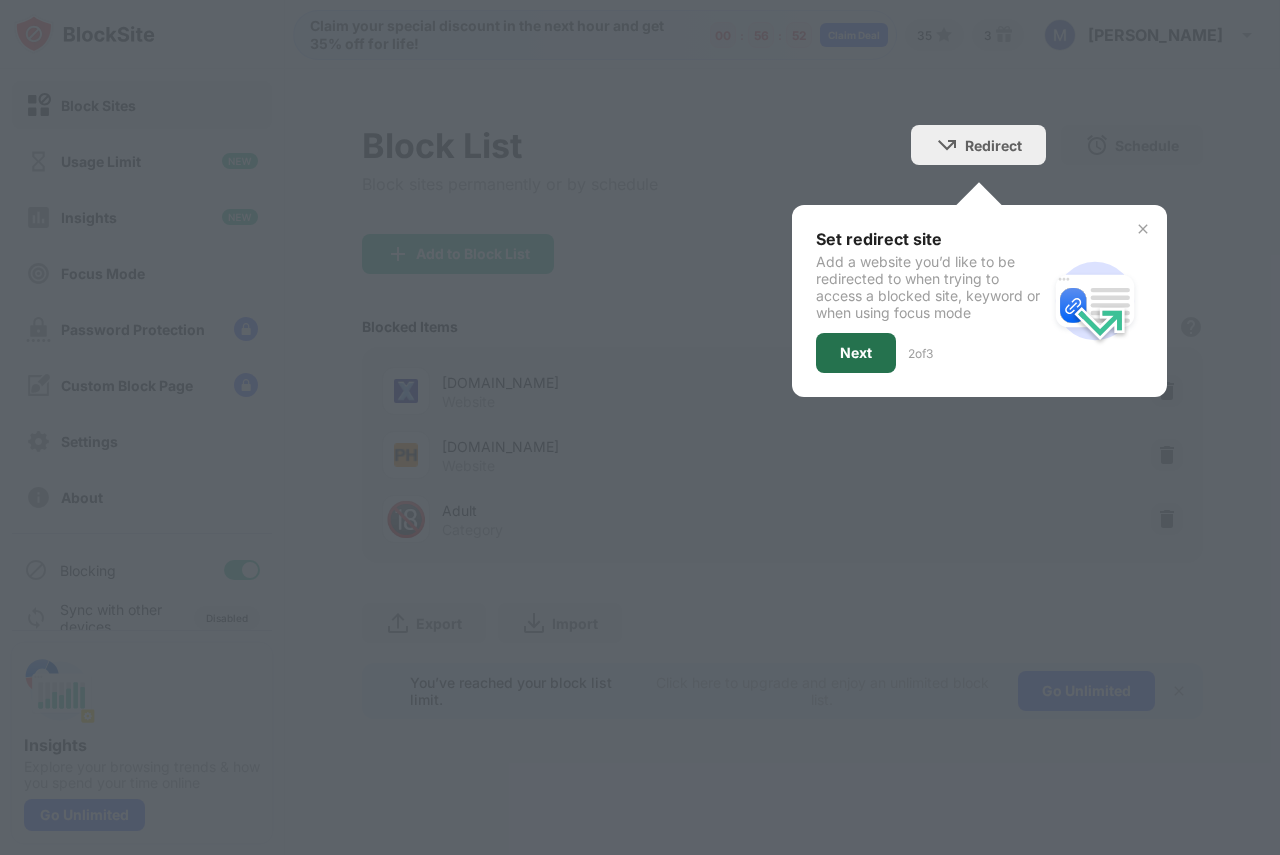 click on "Next" at bounding box center (856, 353) 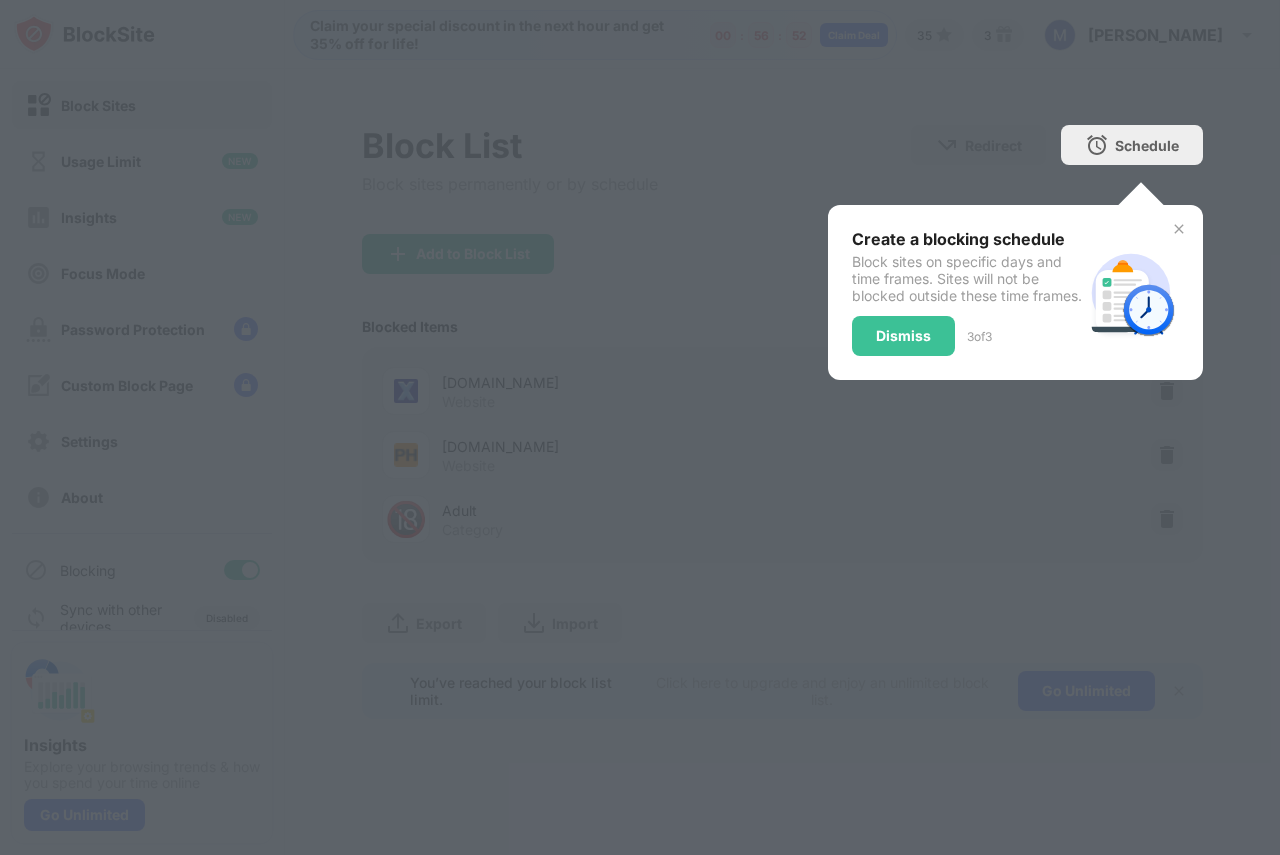 click on "Dismiss" at bounding box center [903, 336] 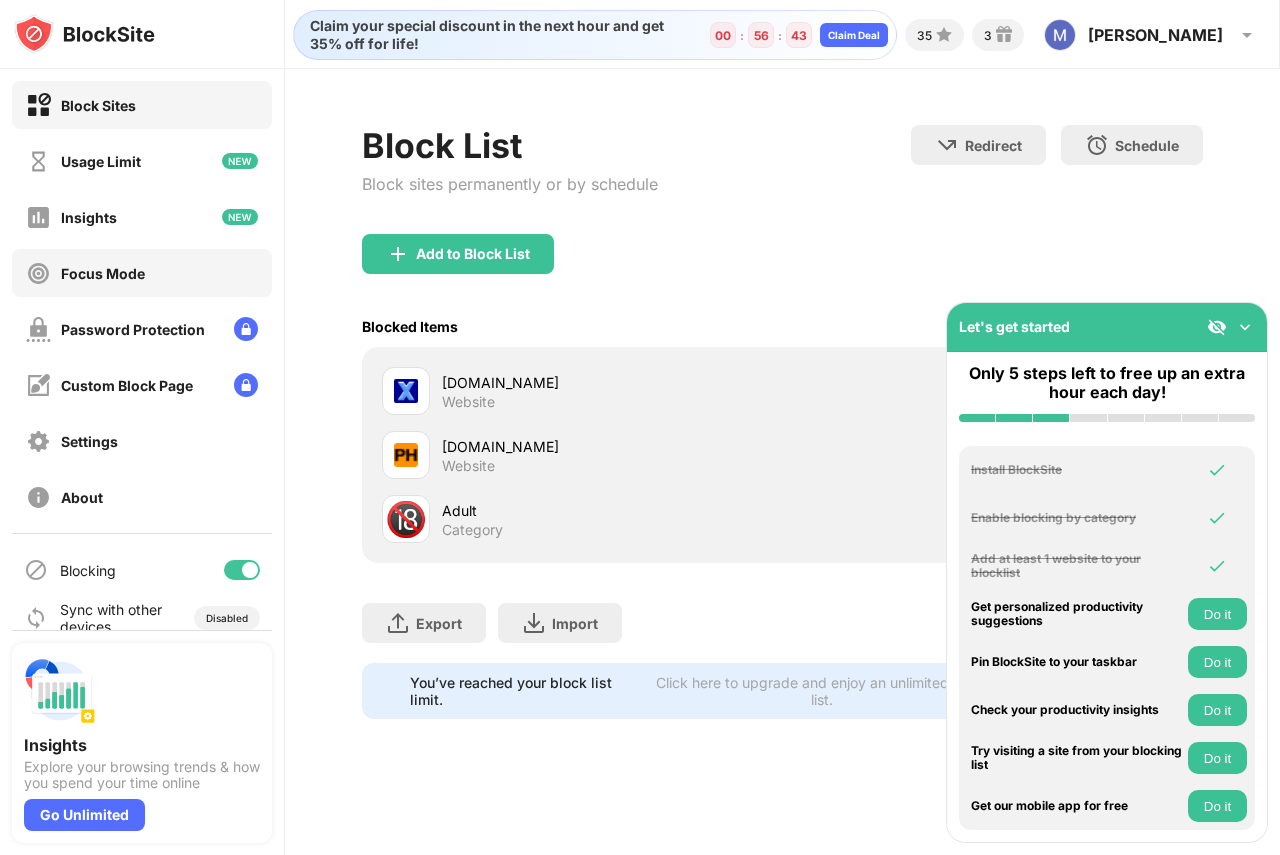 click on "Focus Mode" at bounding box center (103, 273) 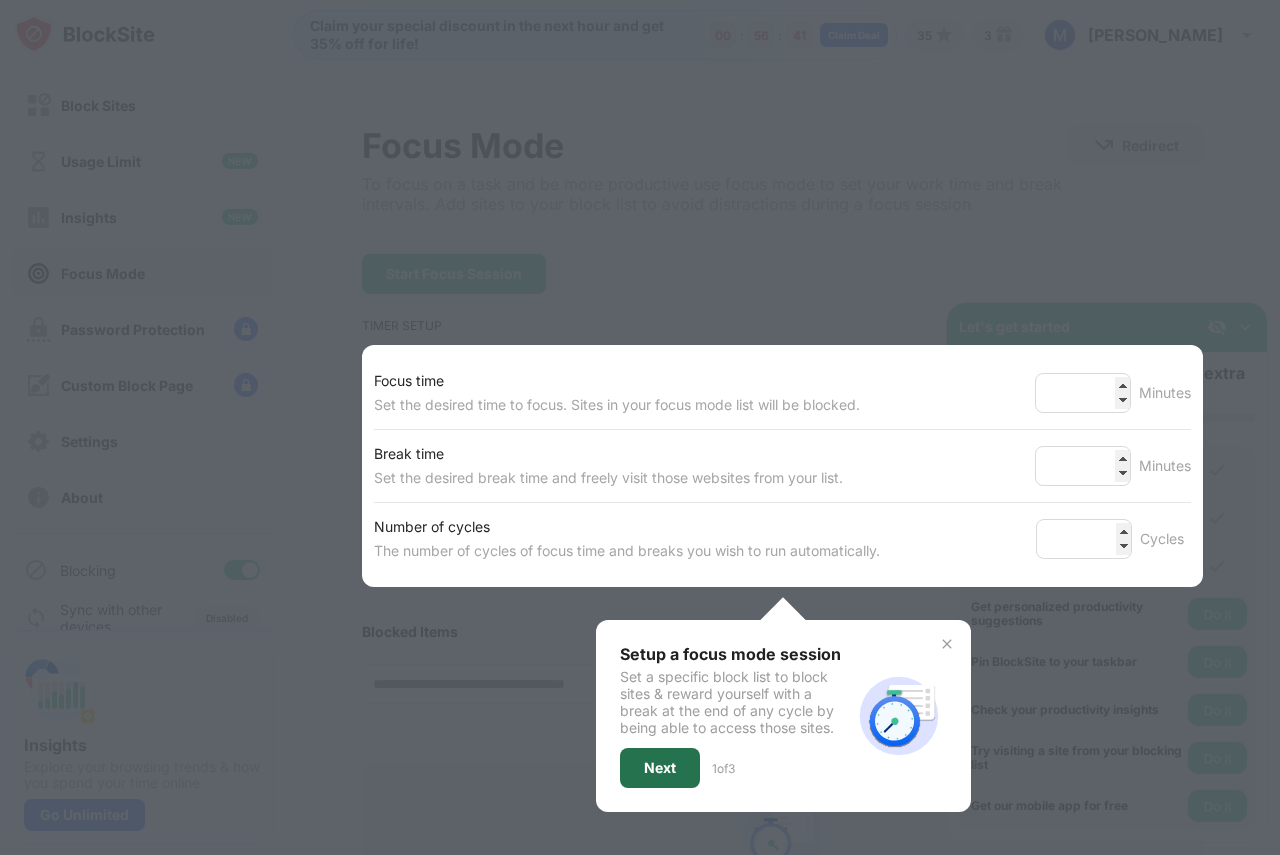 click on "Next" at bounding box center (660, 768) 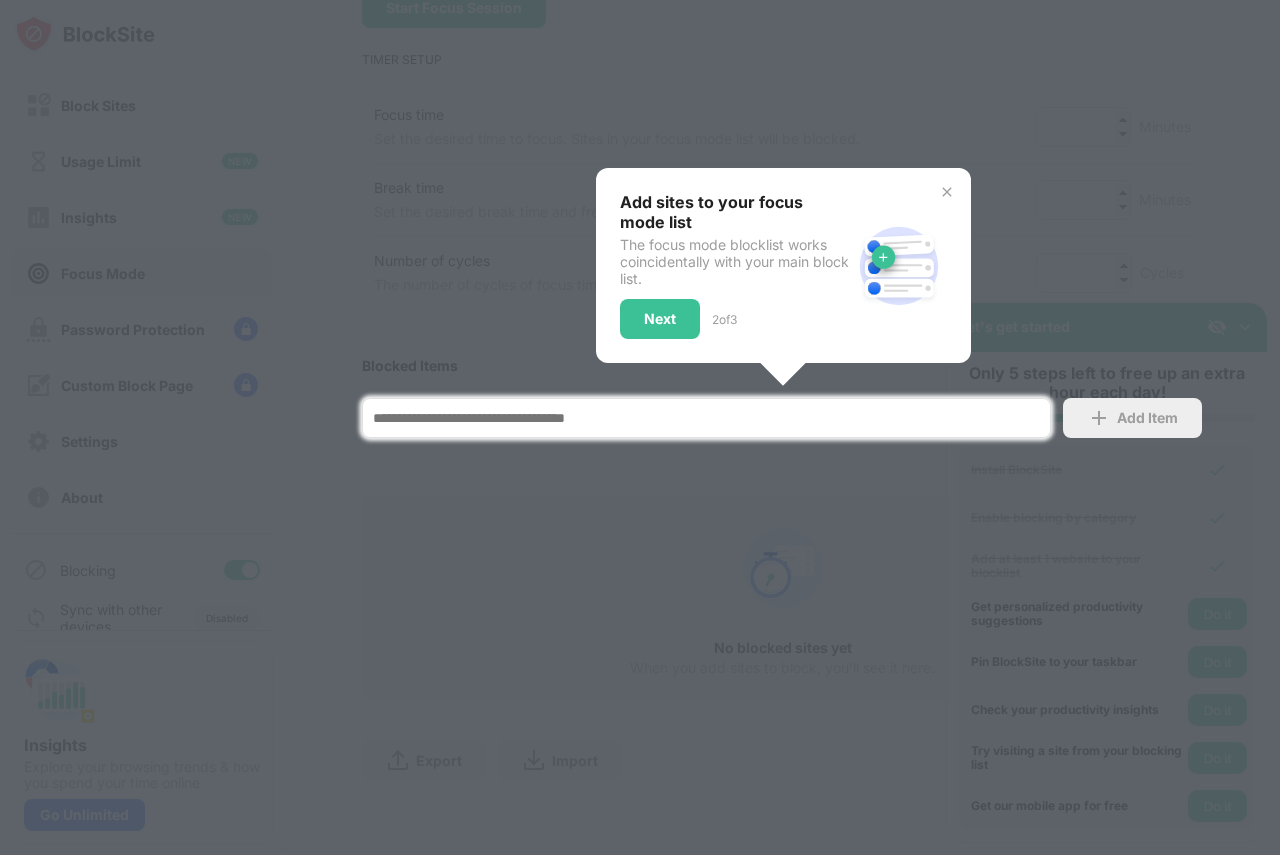 scroll, scrollTop: 282, scrollLeft: 0, axis: vertical 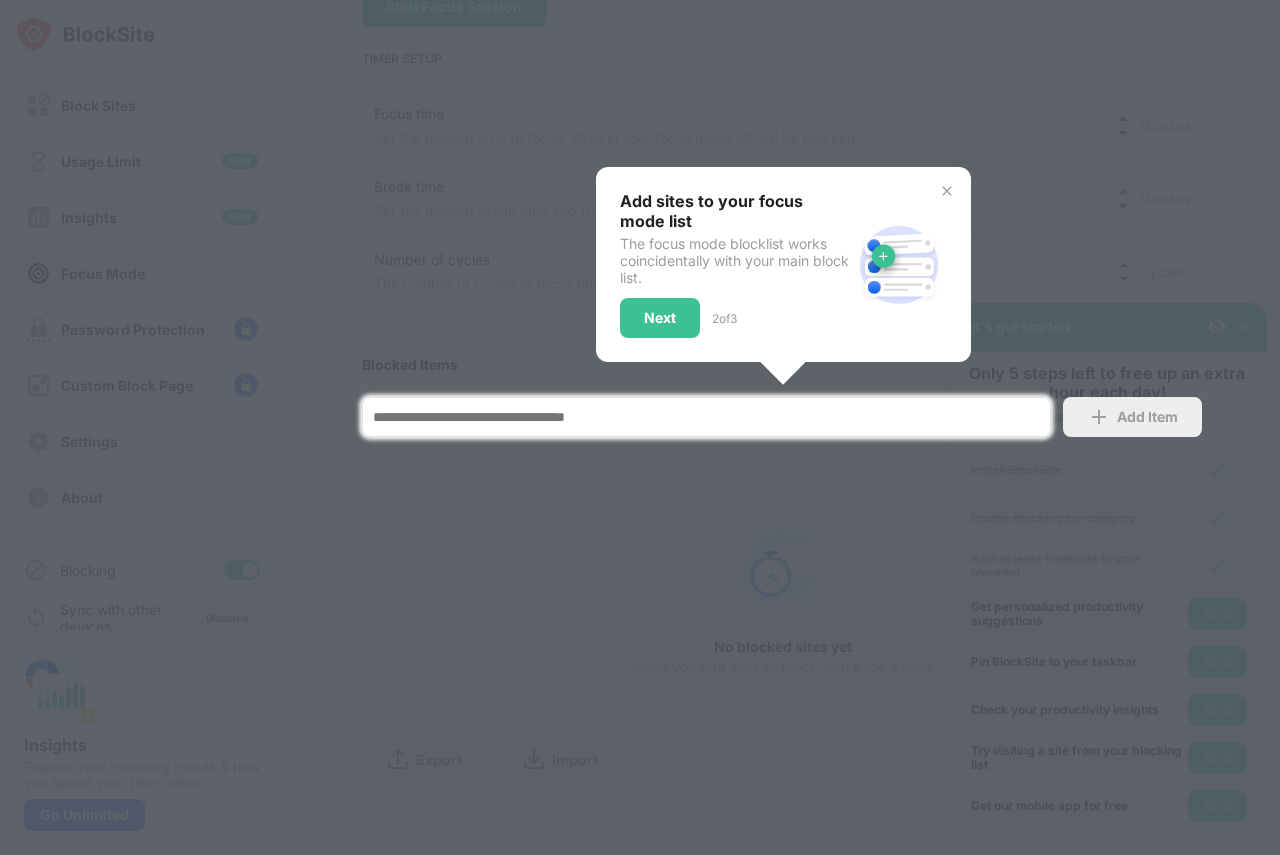 click on "Add Item" at bounding box center [1147, 417] 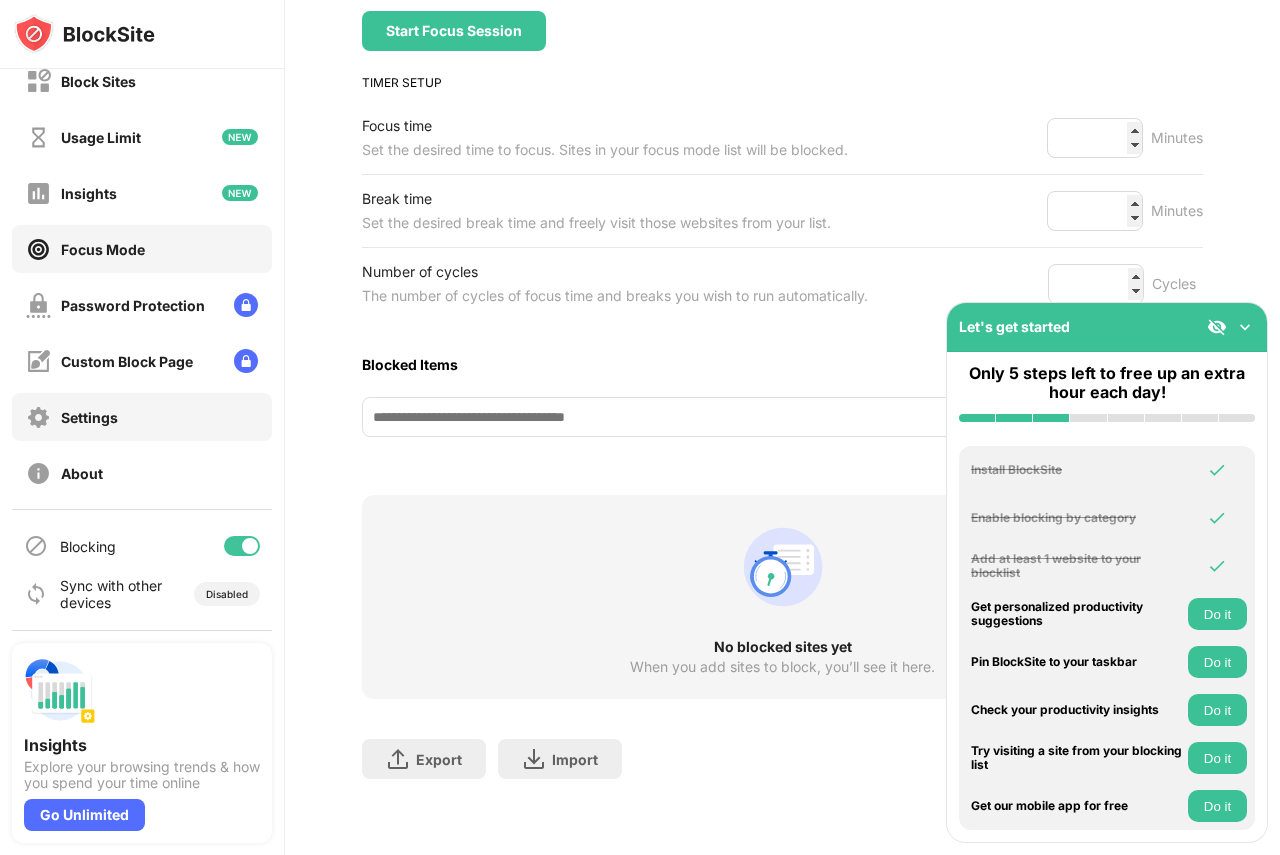 scroll, scrollTop: 0, scrollLeft: 0, axis: both 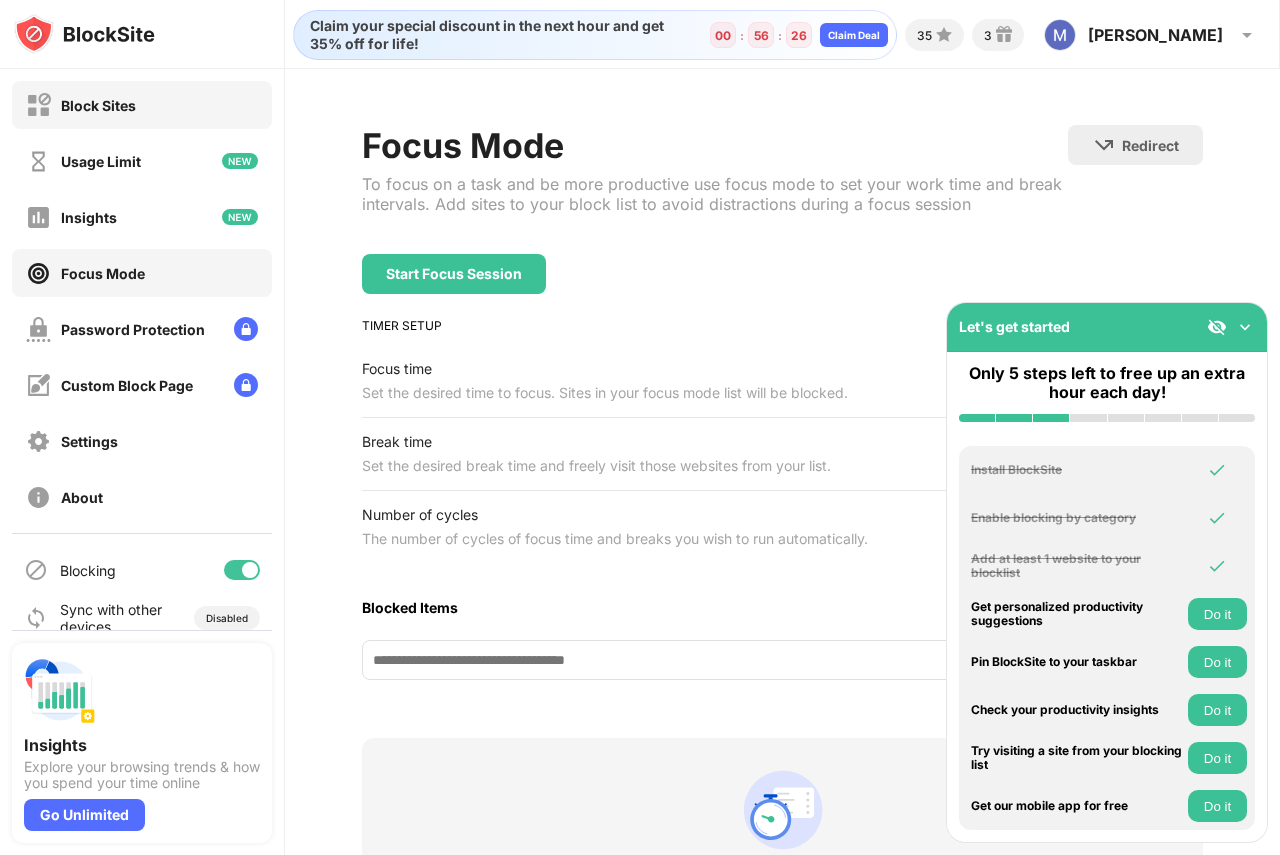 click on "Block Sites" at bounding box center [81, 105] 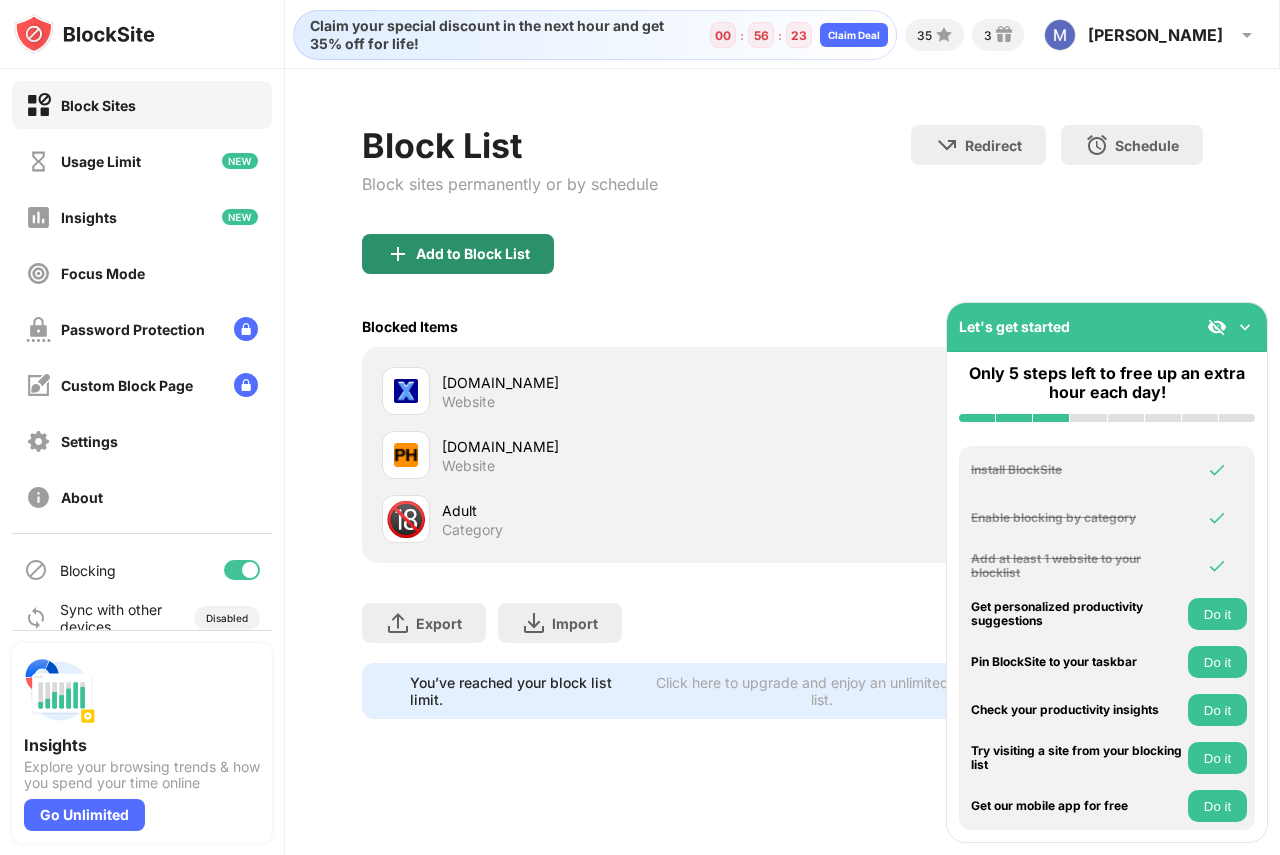 click on "Add to Block List" at bounding box center [473, 254] 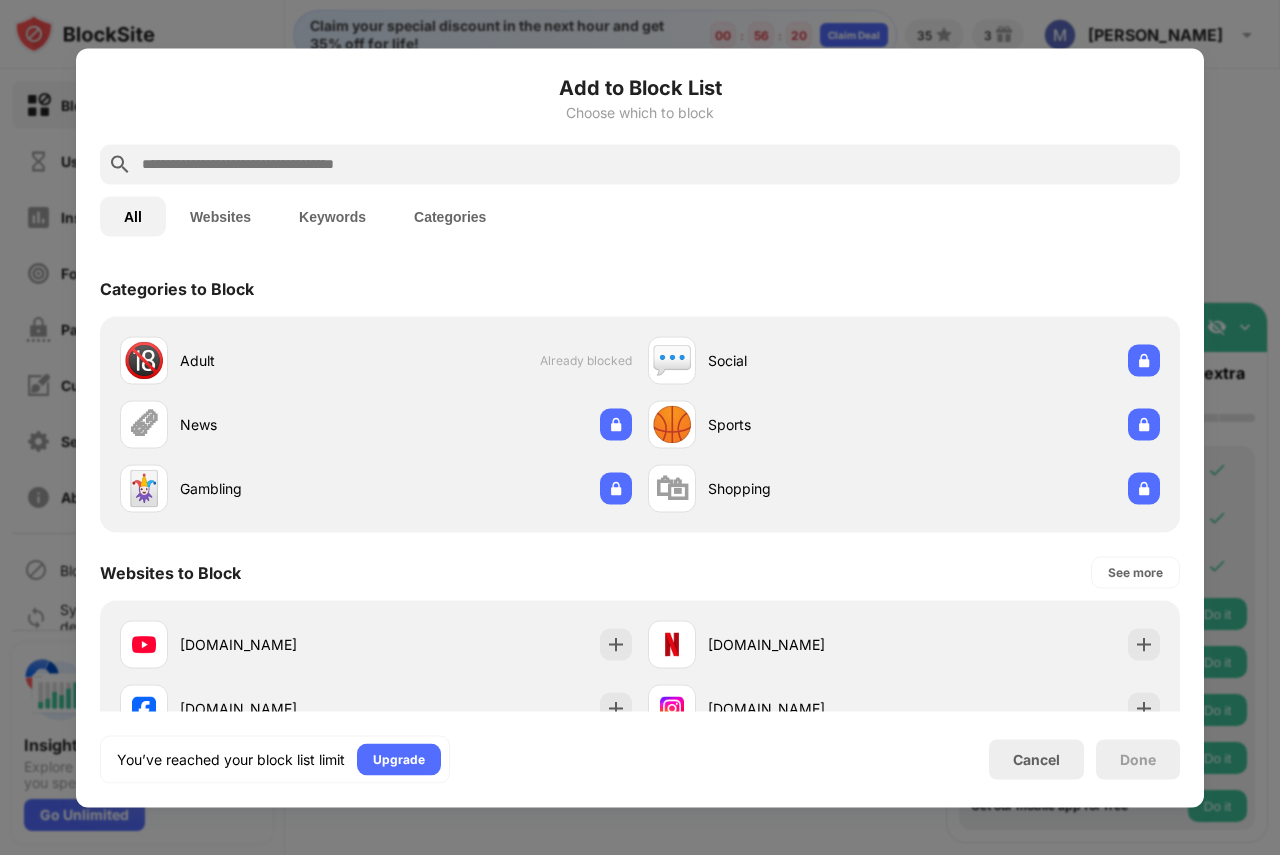 click at bounding box center (656, 164) 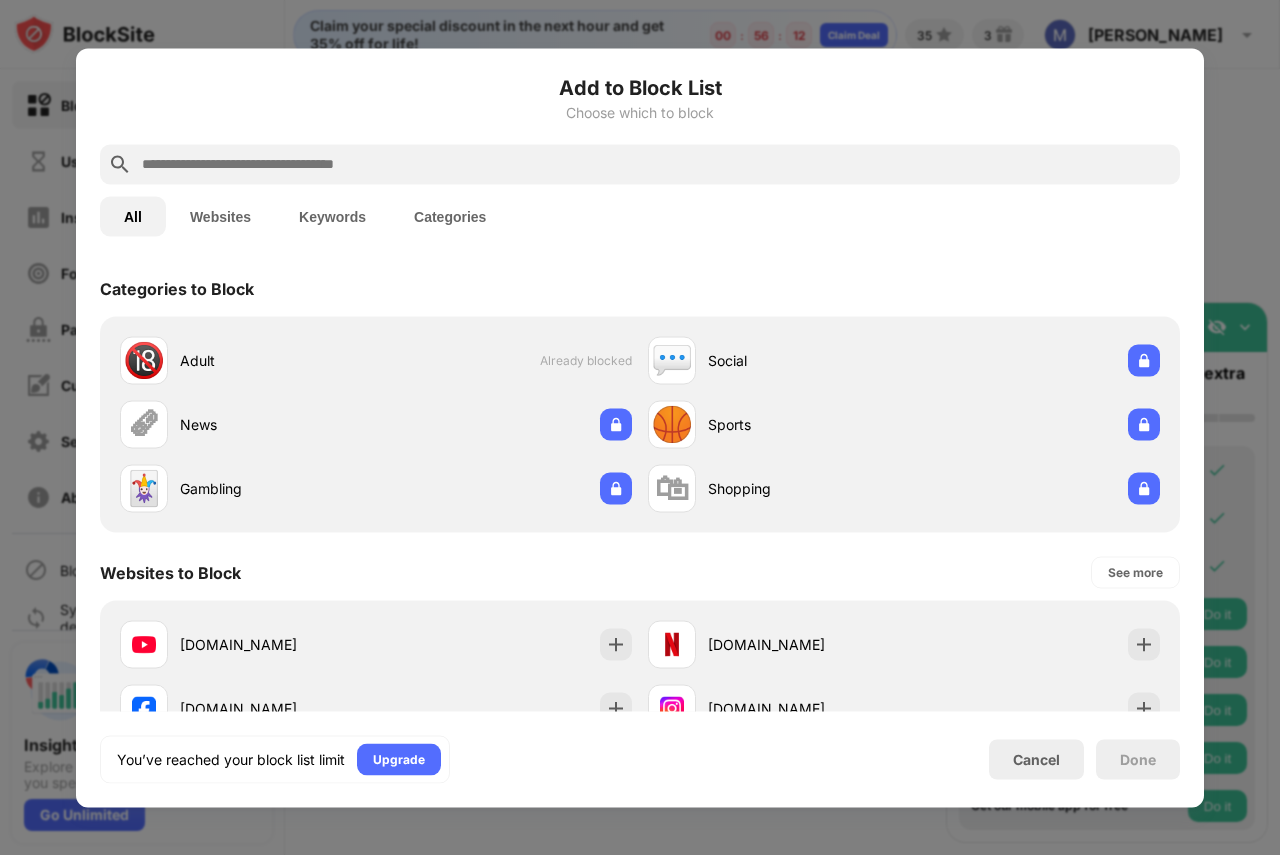 paste on "**********" 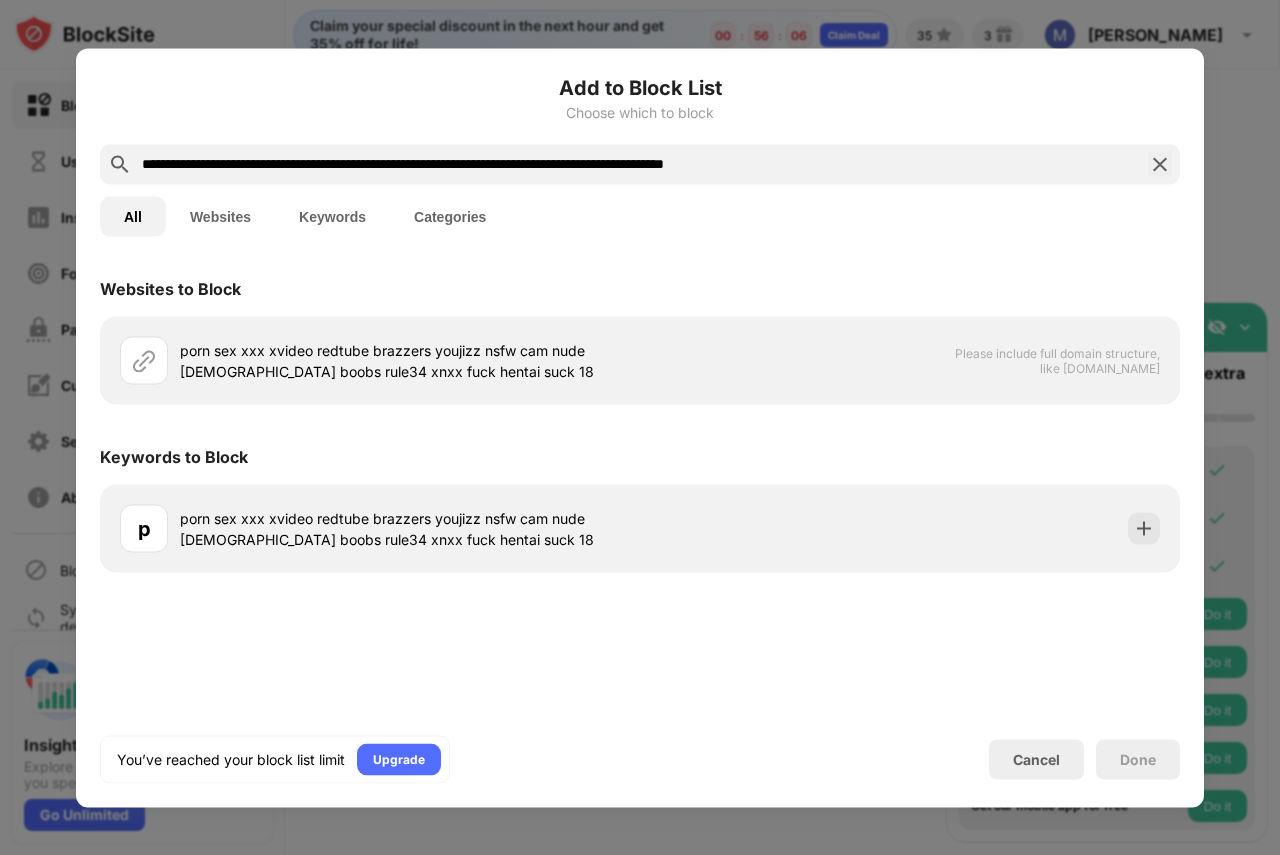type on "**********" 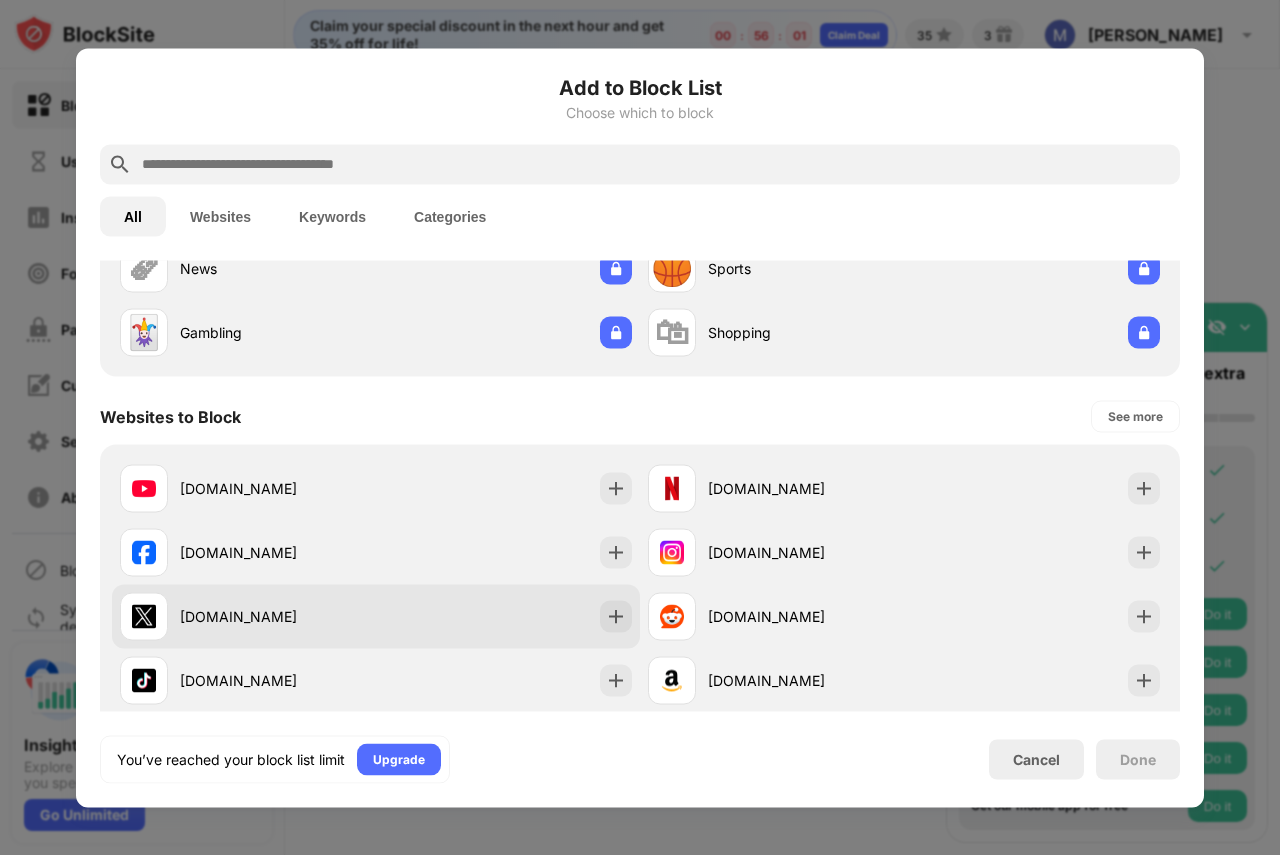 scroll, scrollTop: 0, scrollLeft: 0, axis: both 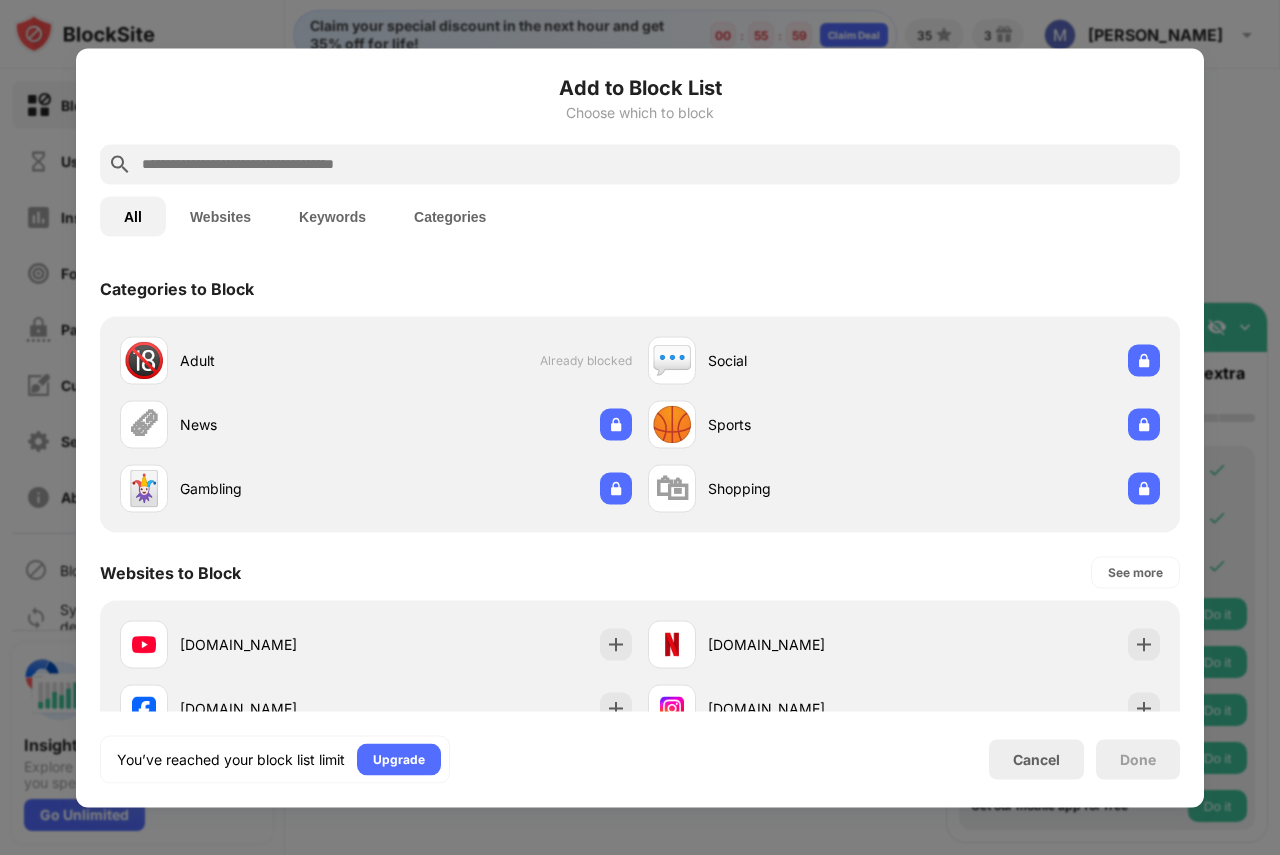type 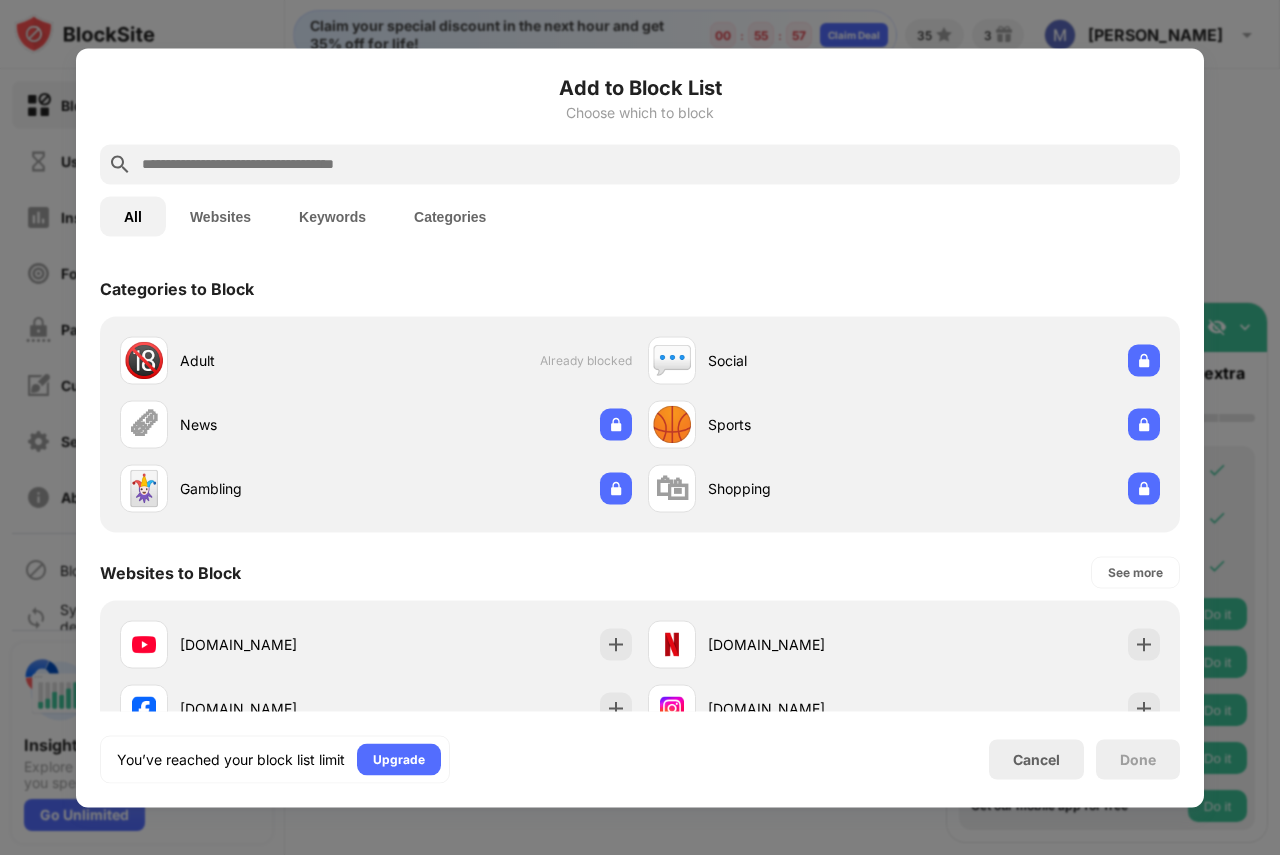 click on "Done" at bounding box center [1138, 759] 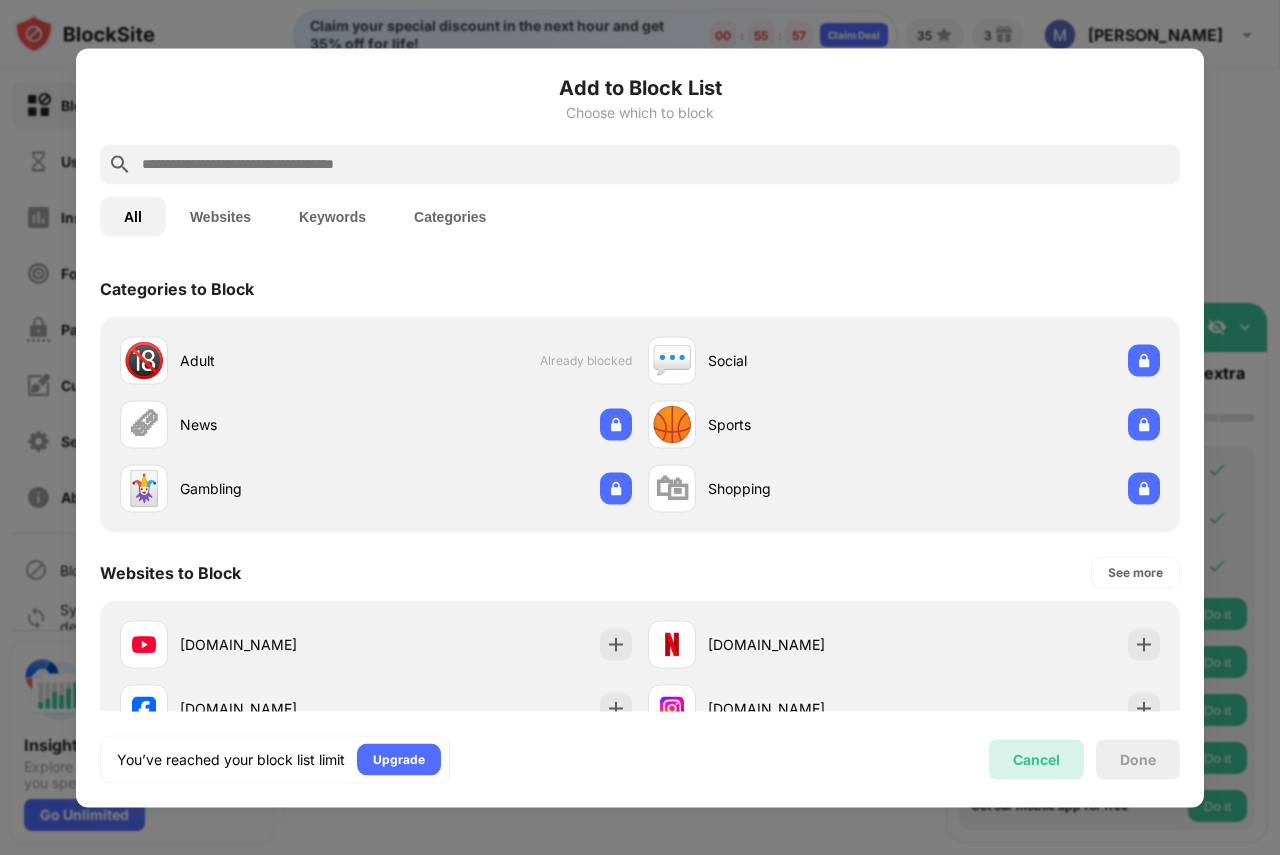 click on "Cancel" at bounding box center [1036, 759] 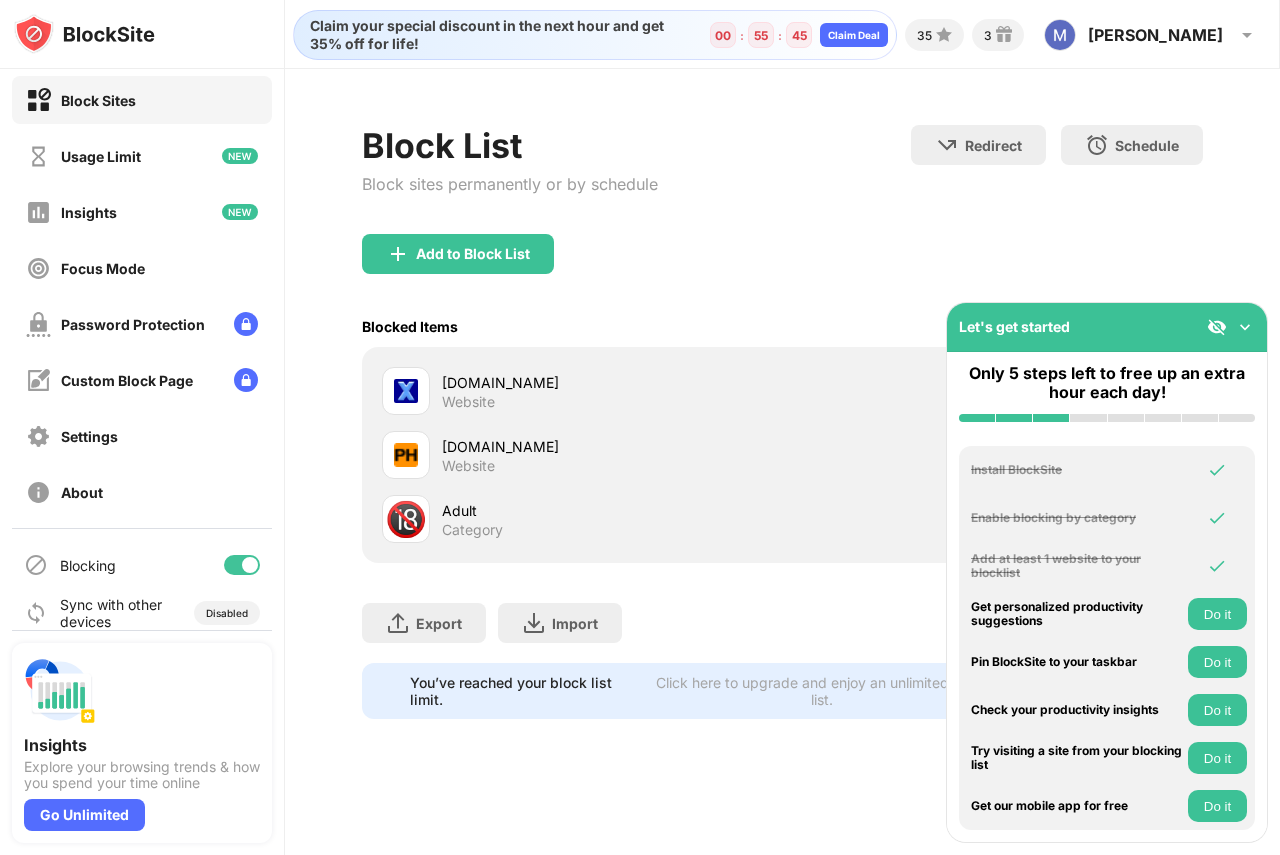 scroll, scrollTop: 0, scrollLeft: 0, axis: both 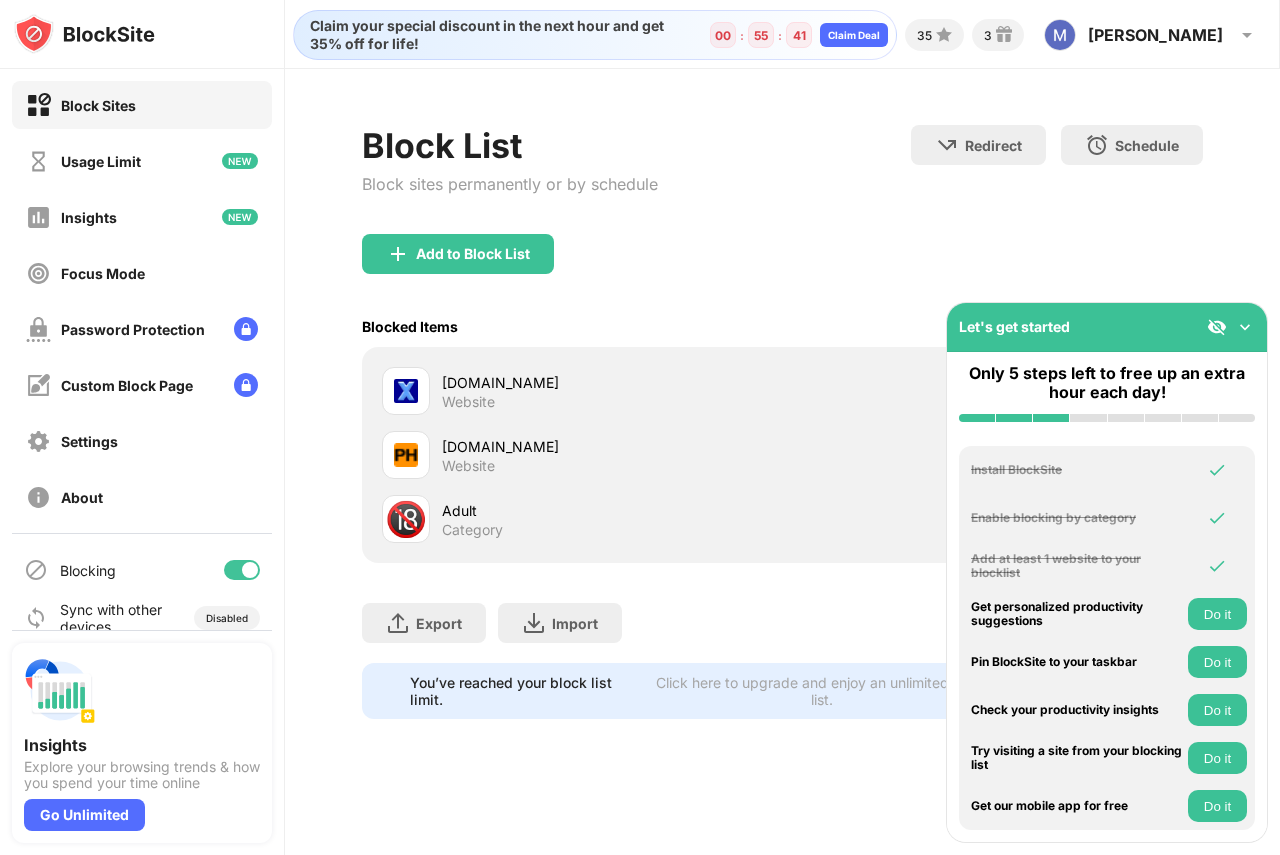 click at bounding box center [142, 34] 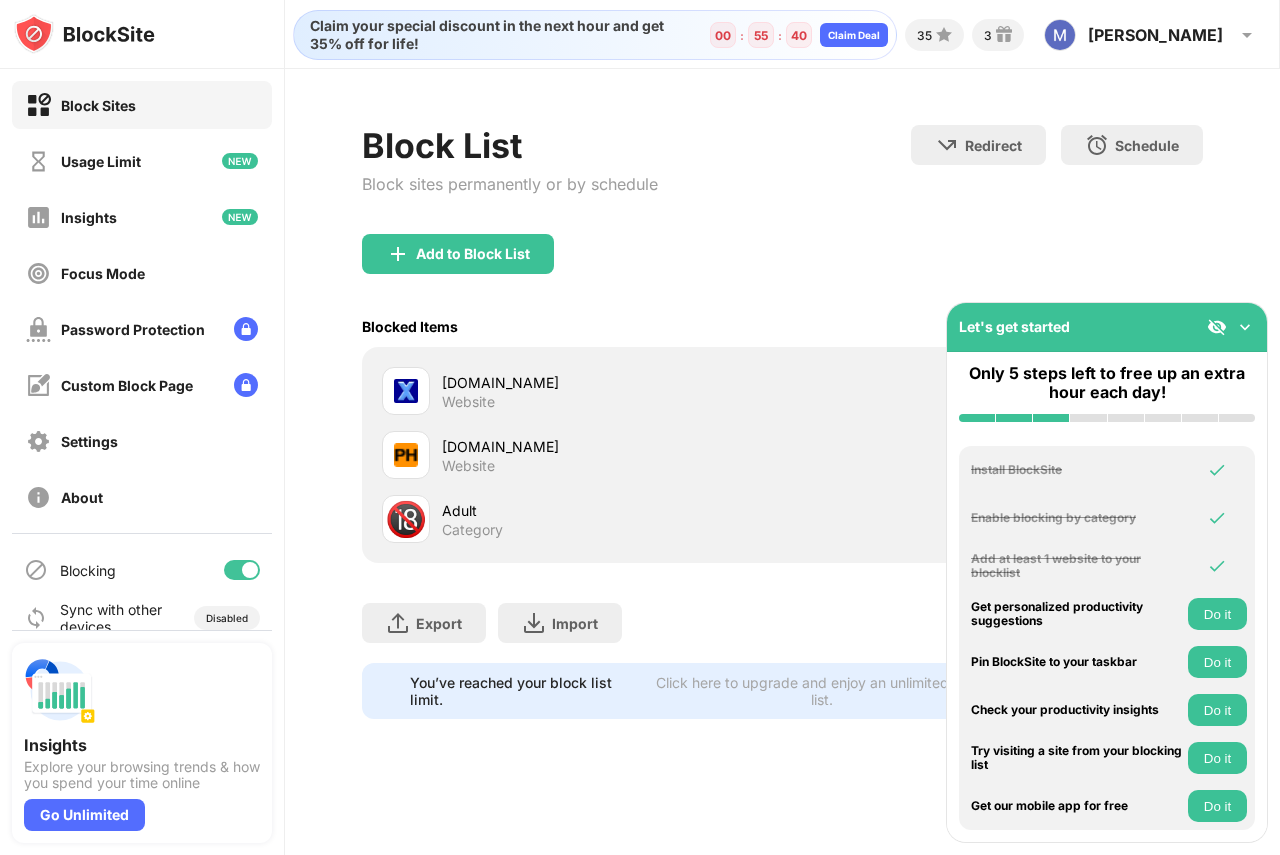 click on "Block Sites" at bounding box center [98, 105] 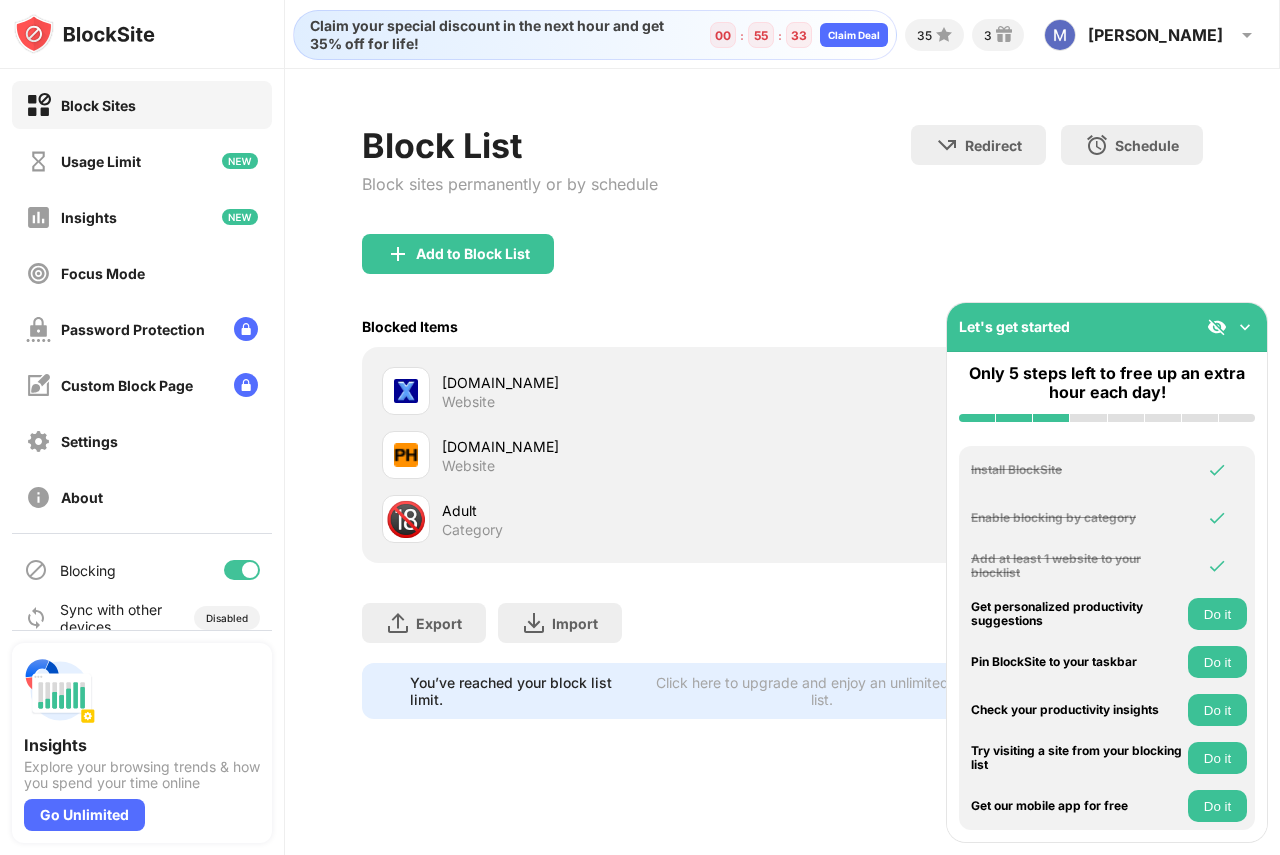 click on "Block Sites" at bounding box center (98, 105) 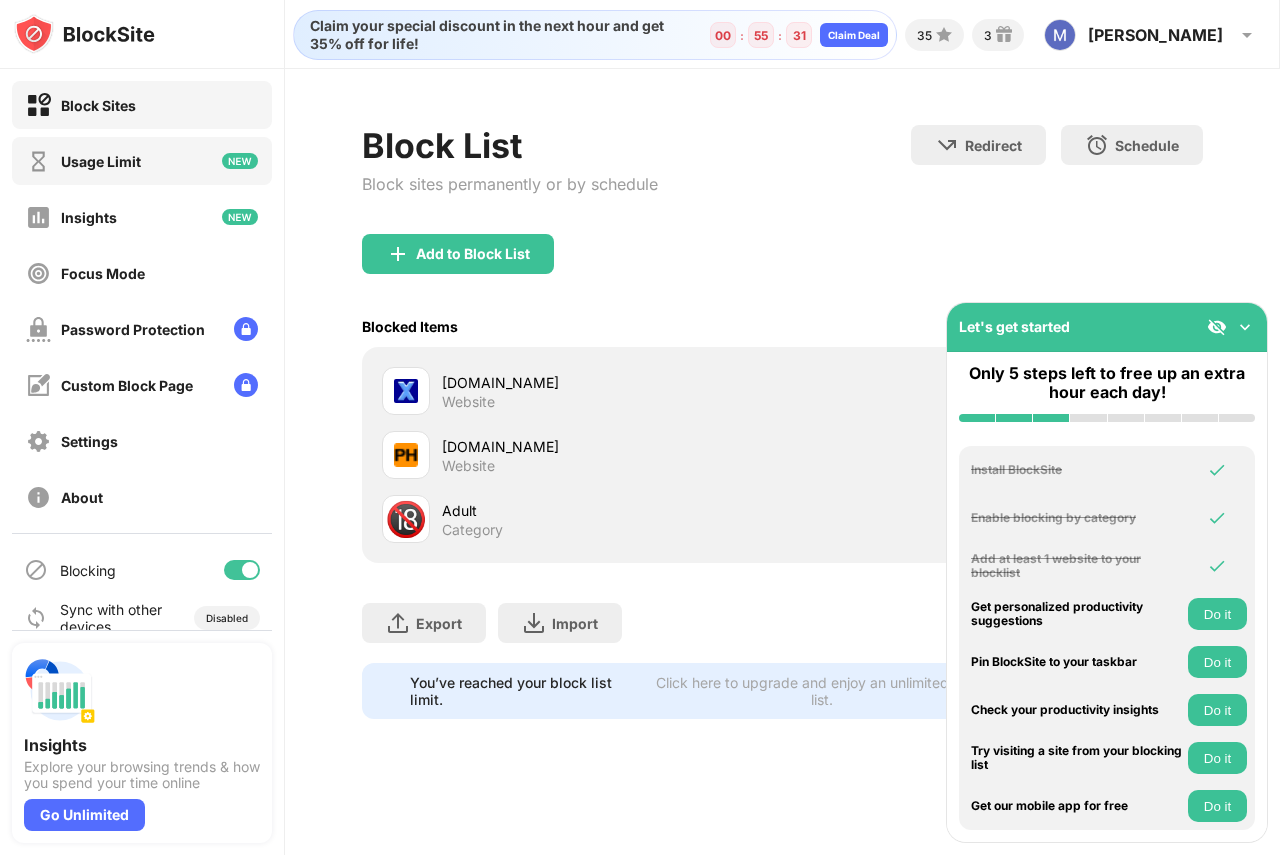 click on "Usage Limit" at bounding box center [101, 161] 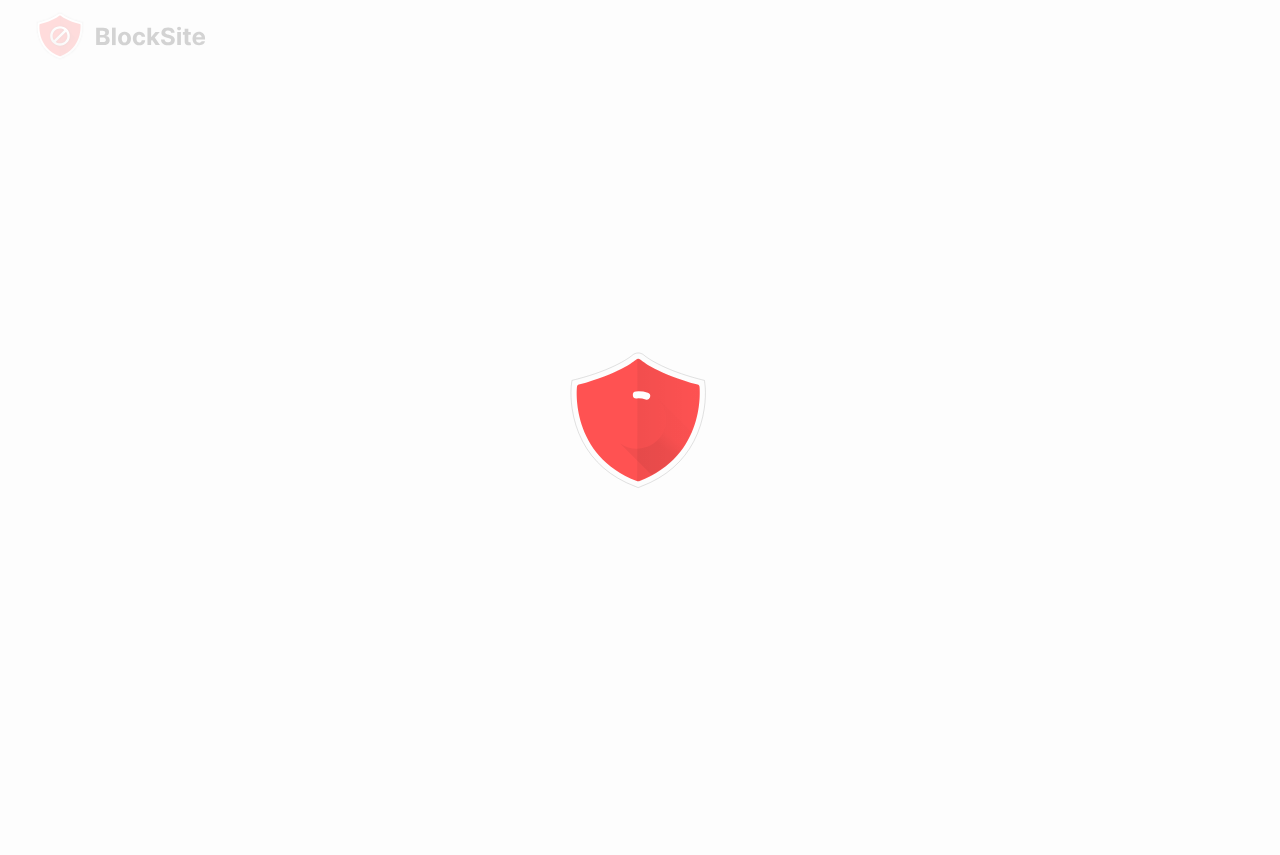 scroll, scrollTop: 0, scrollLeft: 0, axis: both 